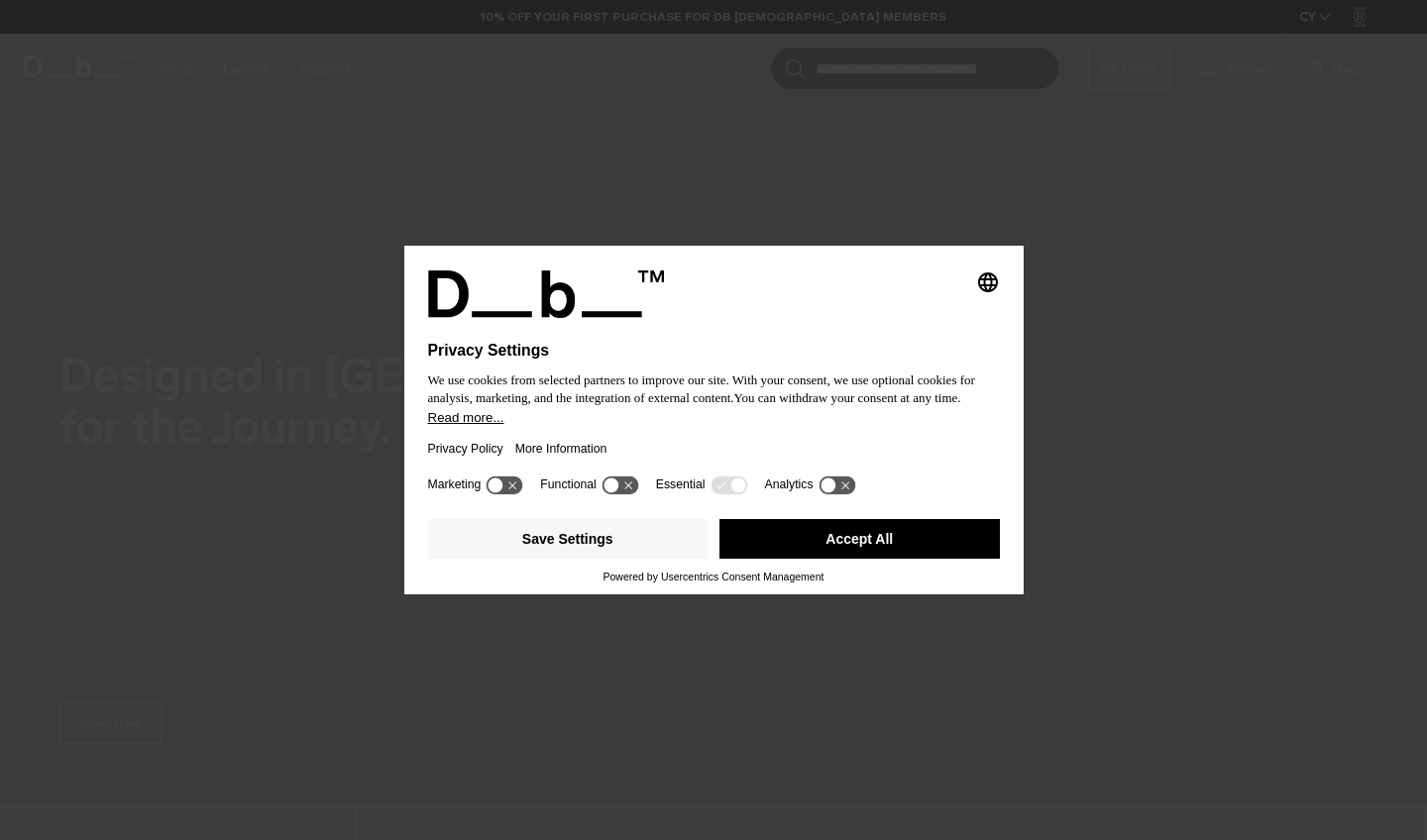 scroll, scrollTop: 0, scrollLeft: 0, axis: both 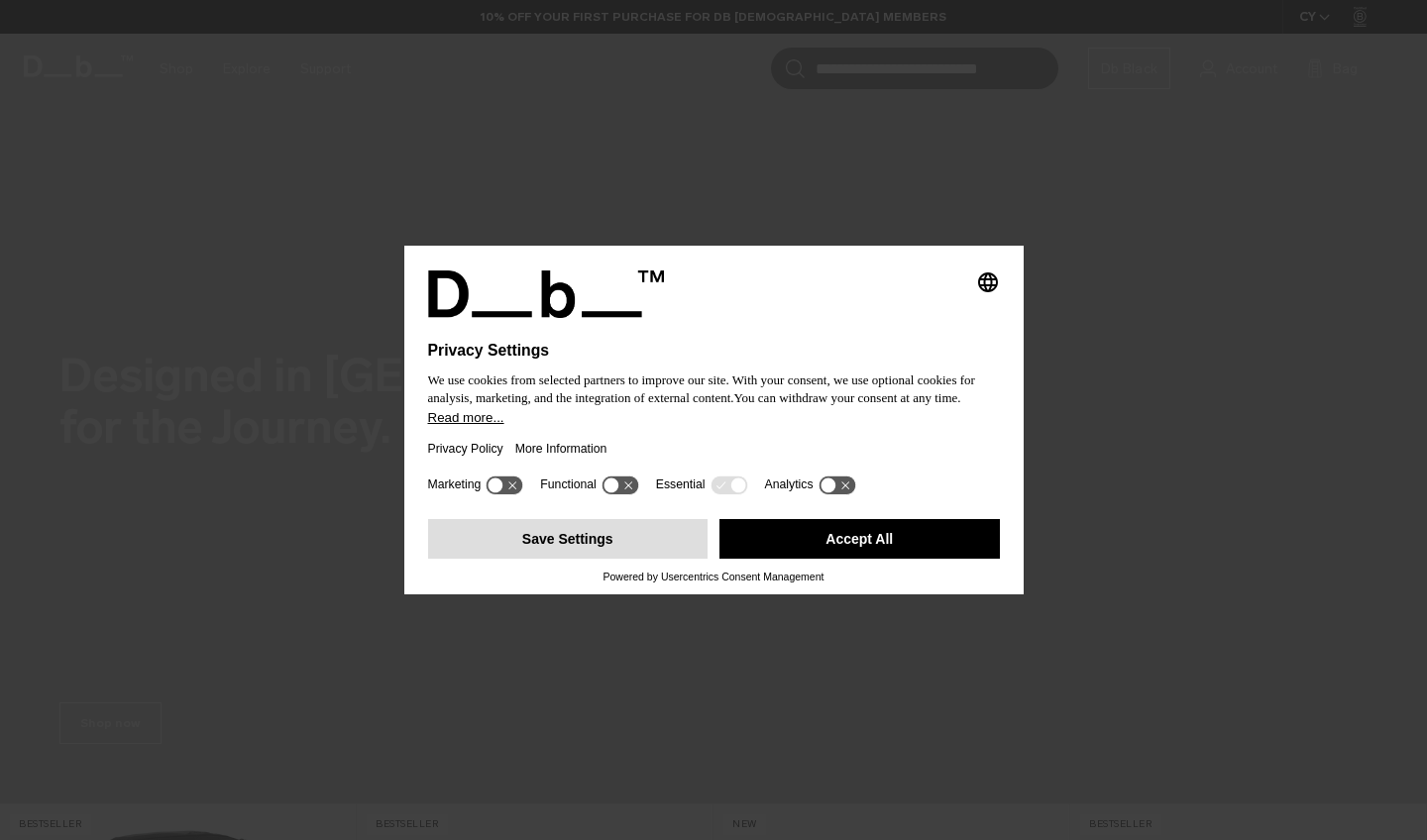 click on "Save Settings" at bounding box center [568, 539] 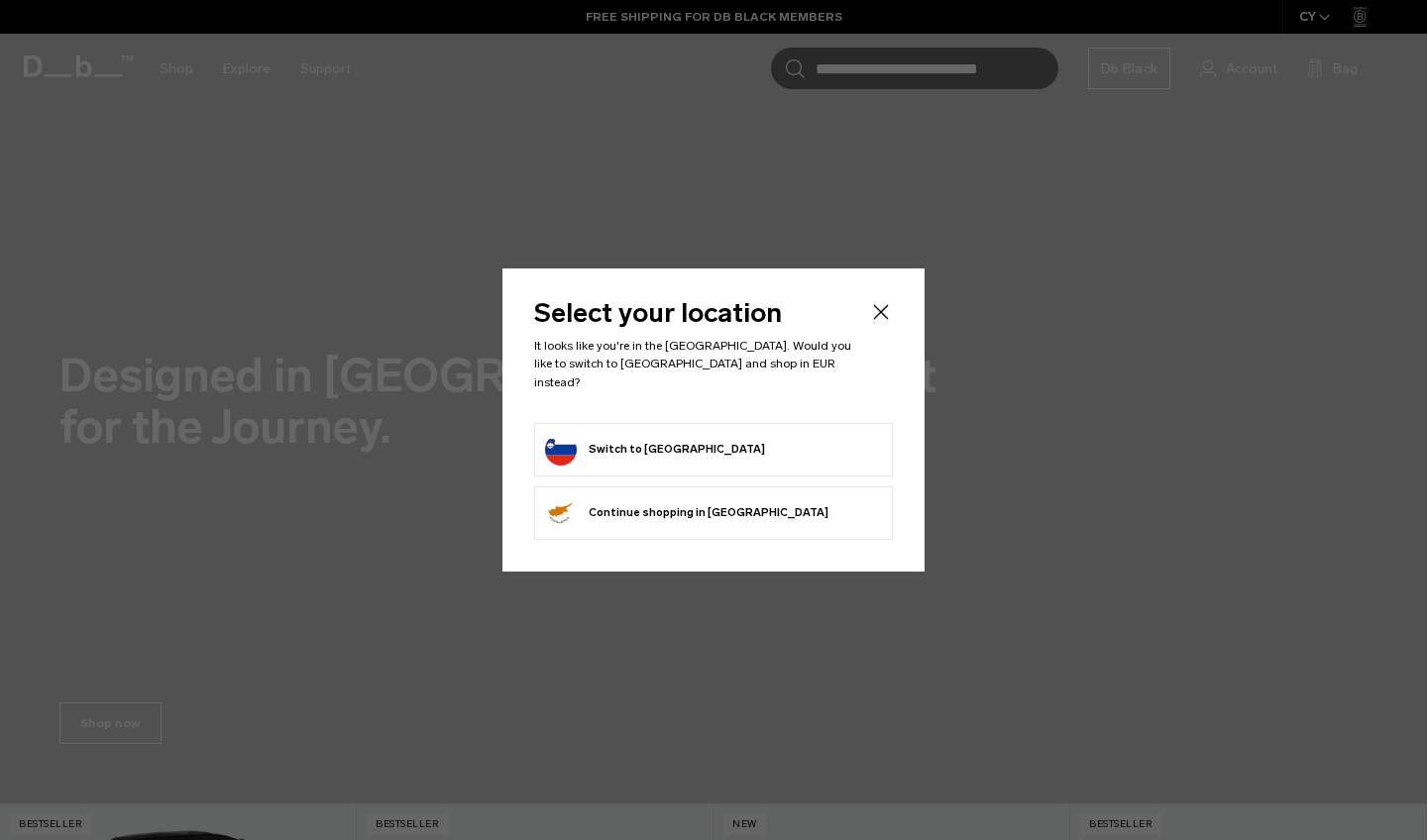 click on "Switch to Slovenia" at bounding box center (655, 450) 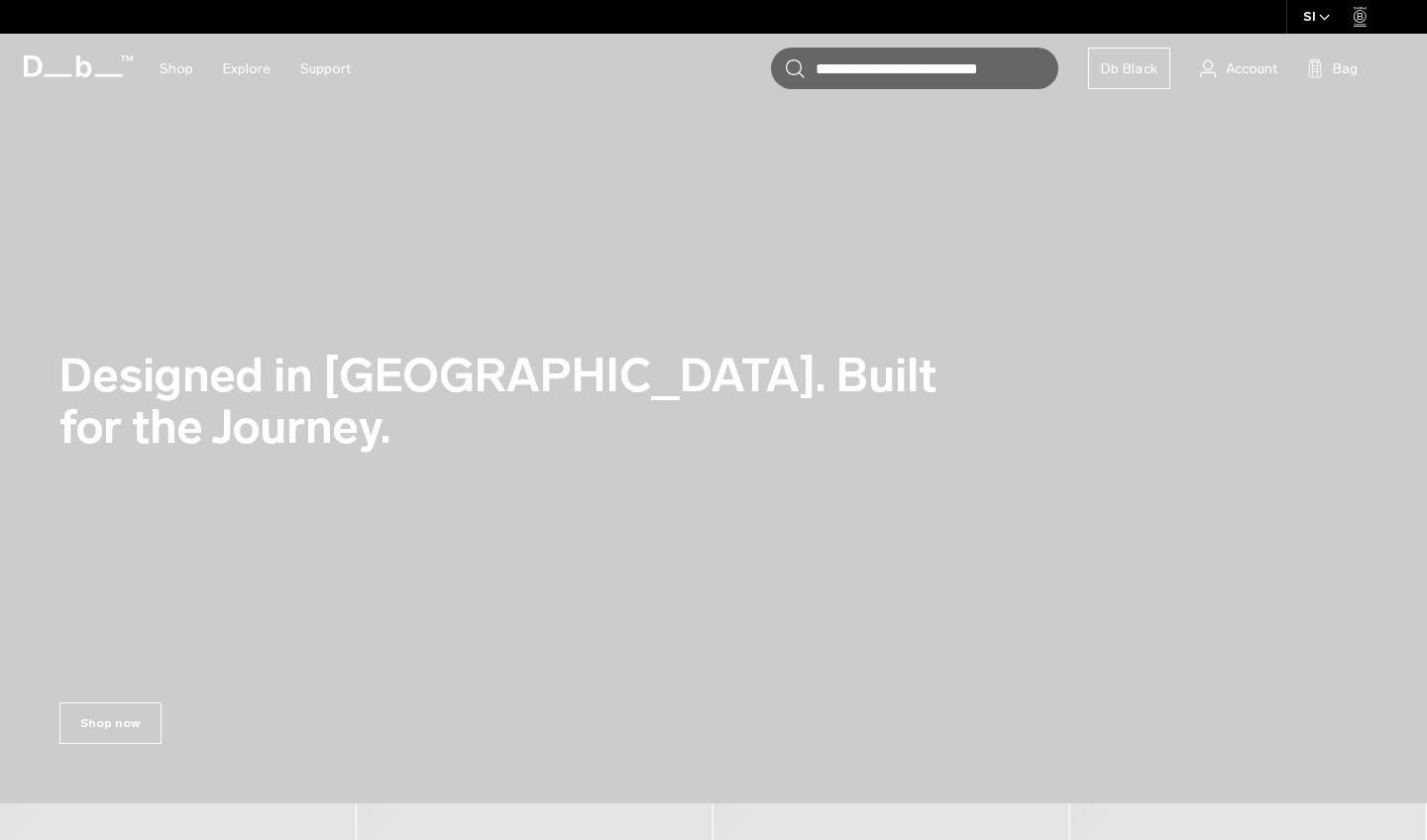 scroll, scrollTop: 0, scrollLeft: 0, axis: both 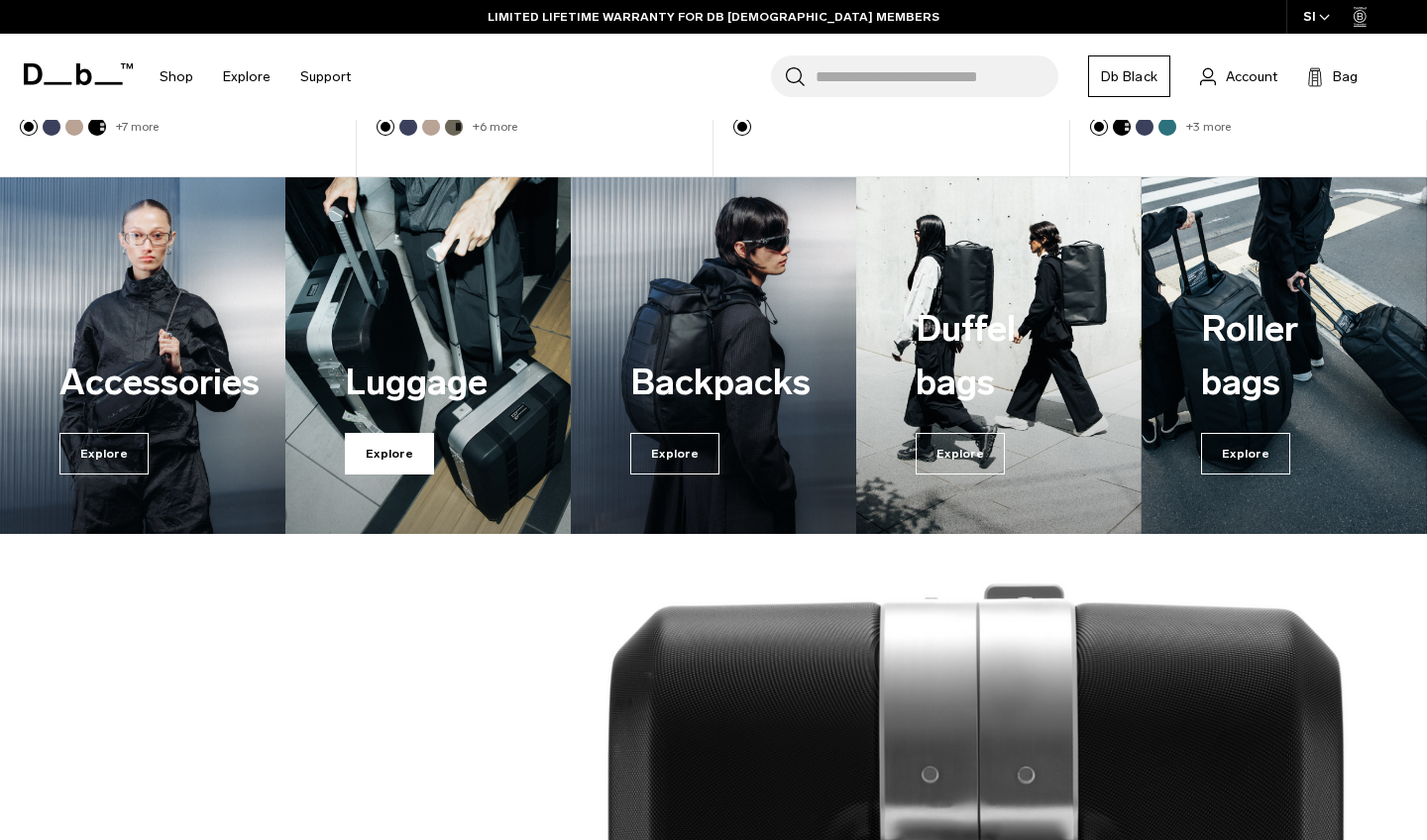 click on "Explore" at bounding box center [389, 454] 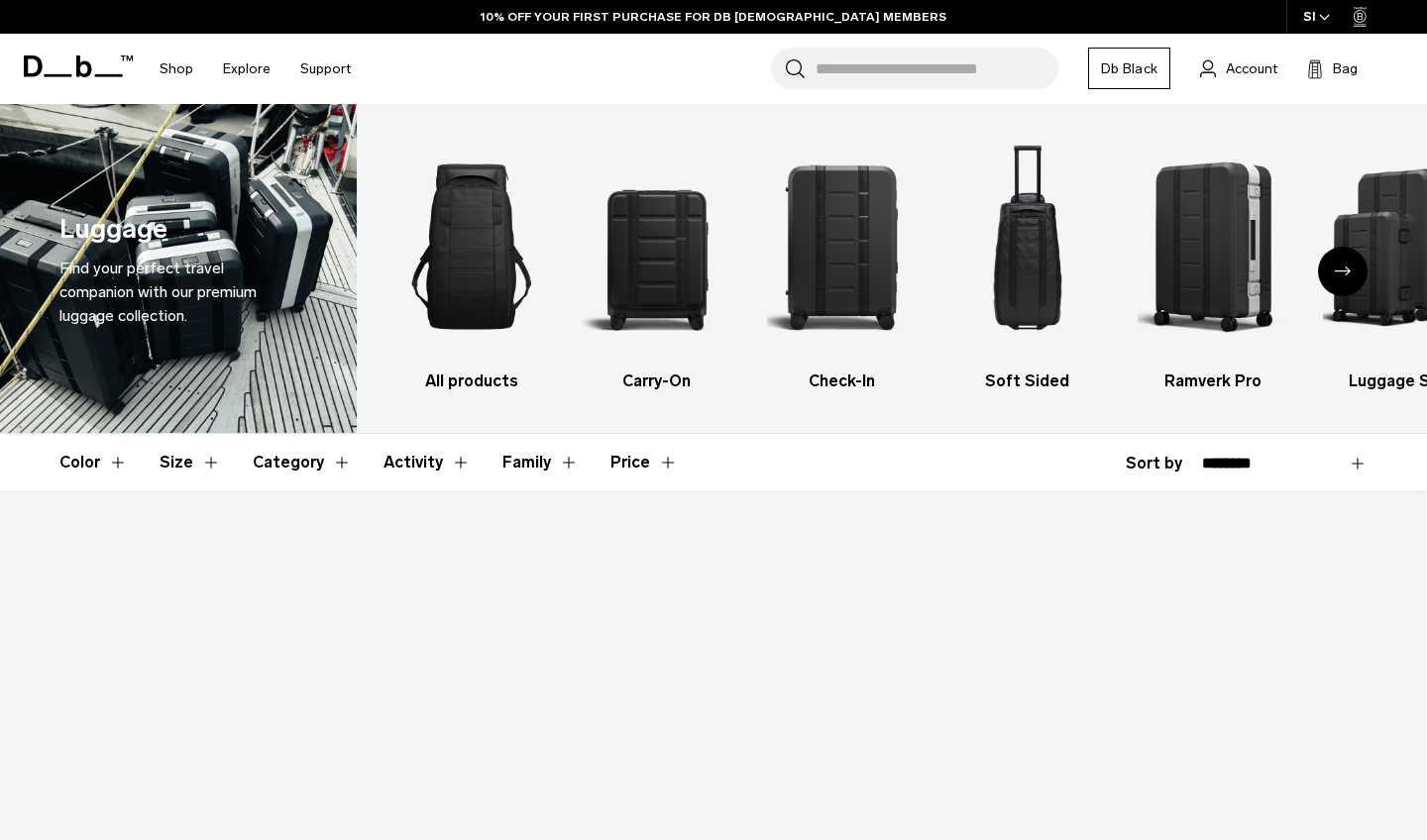 scroll, scrollTop: 278, scrollLeft: 0, axis: vertical 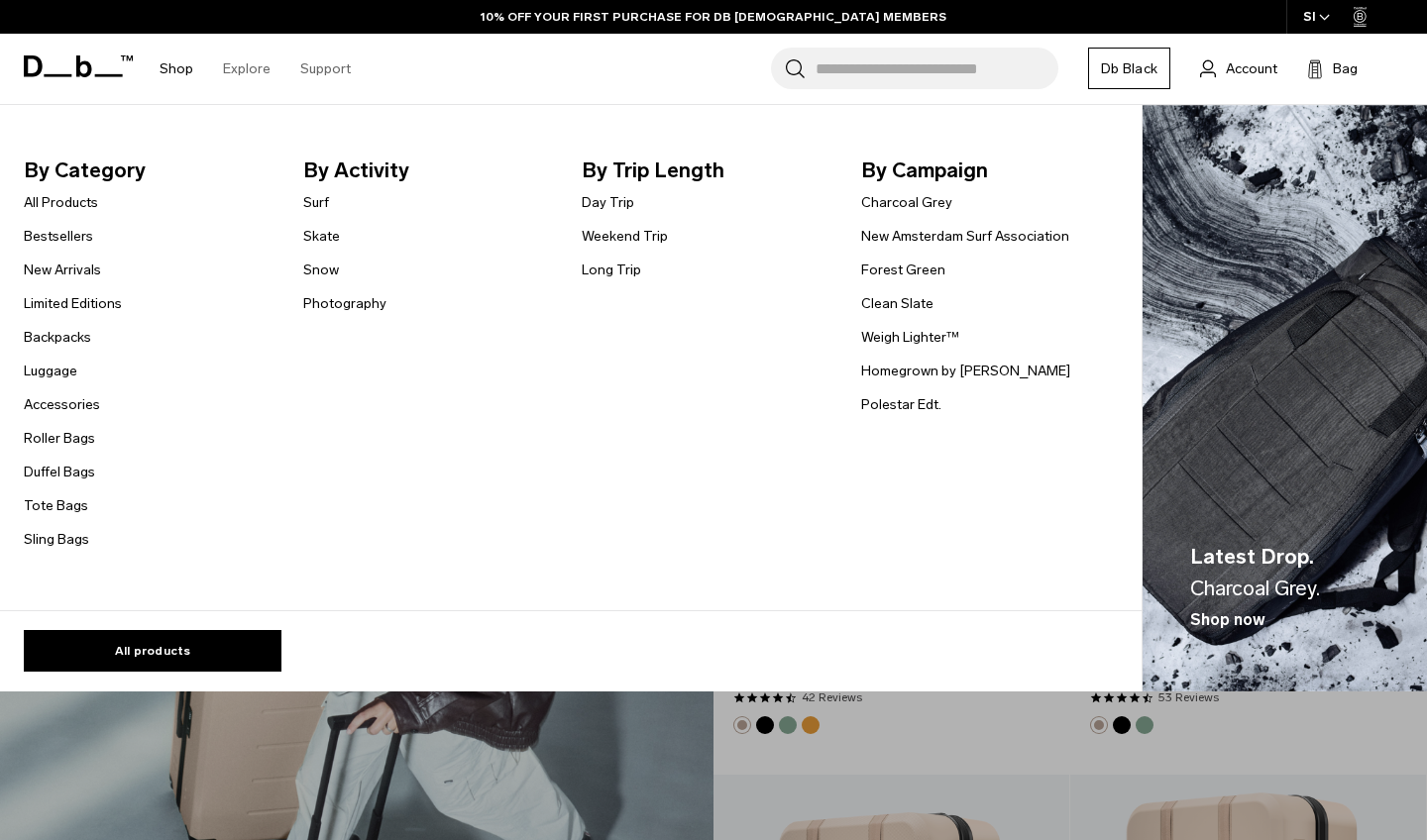 click on "Shop" at bounding box center (176, 68) 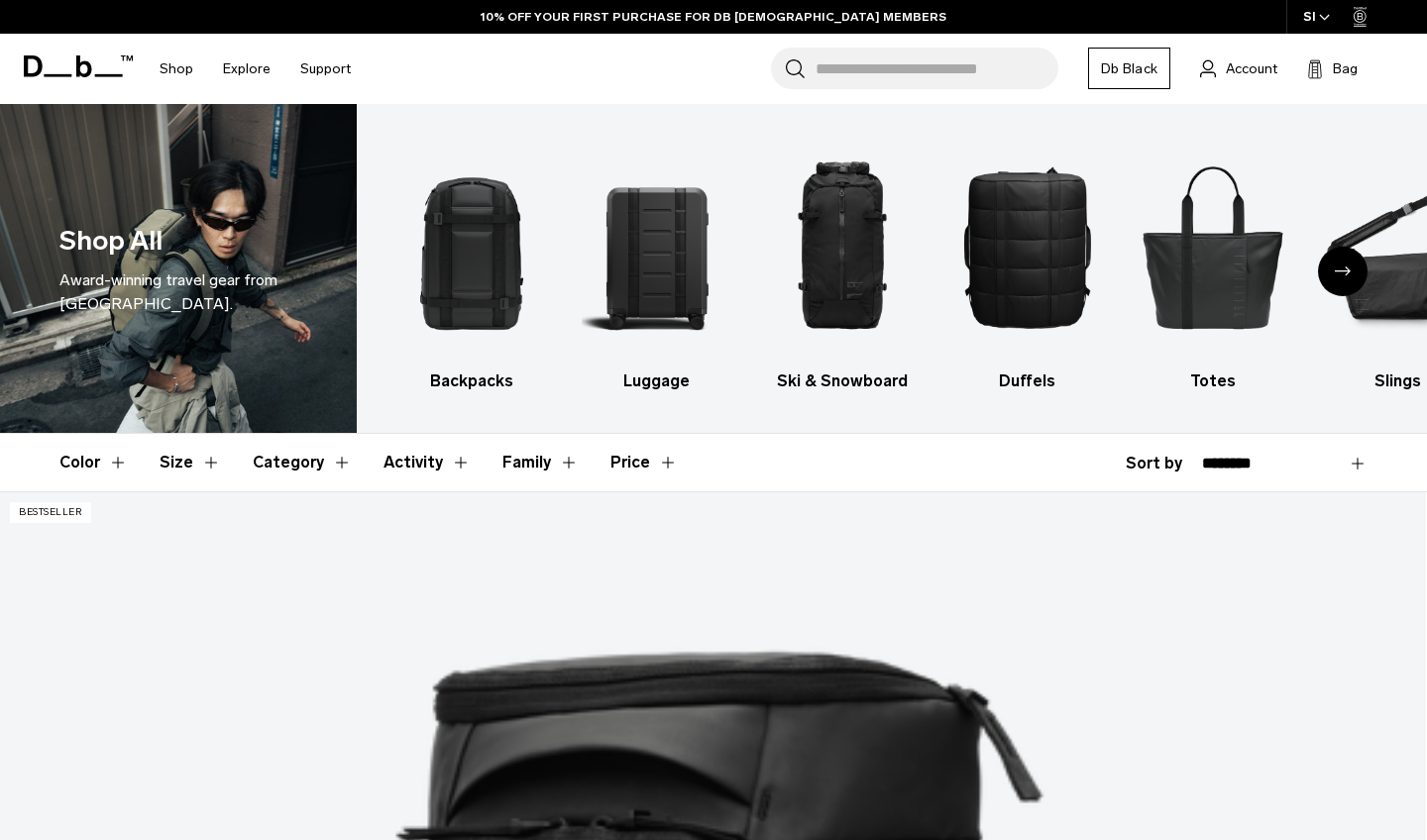 scroll, scrollTop: 0, scrollLeft: 0, axis: both 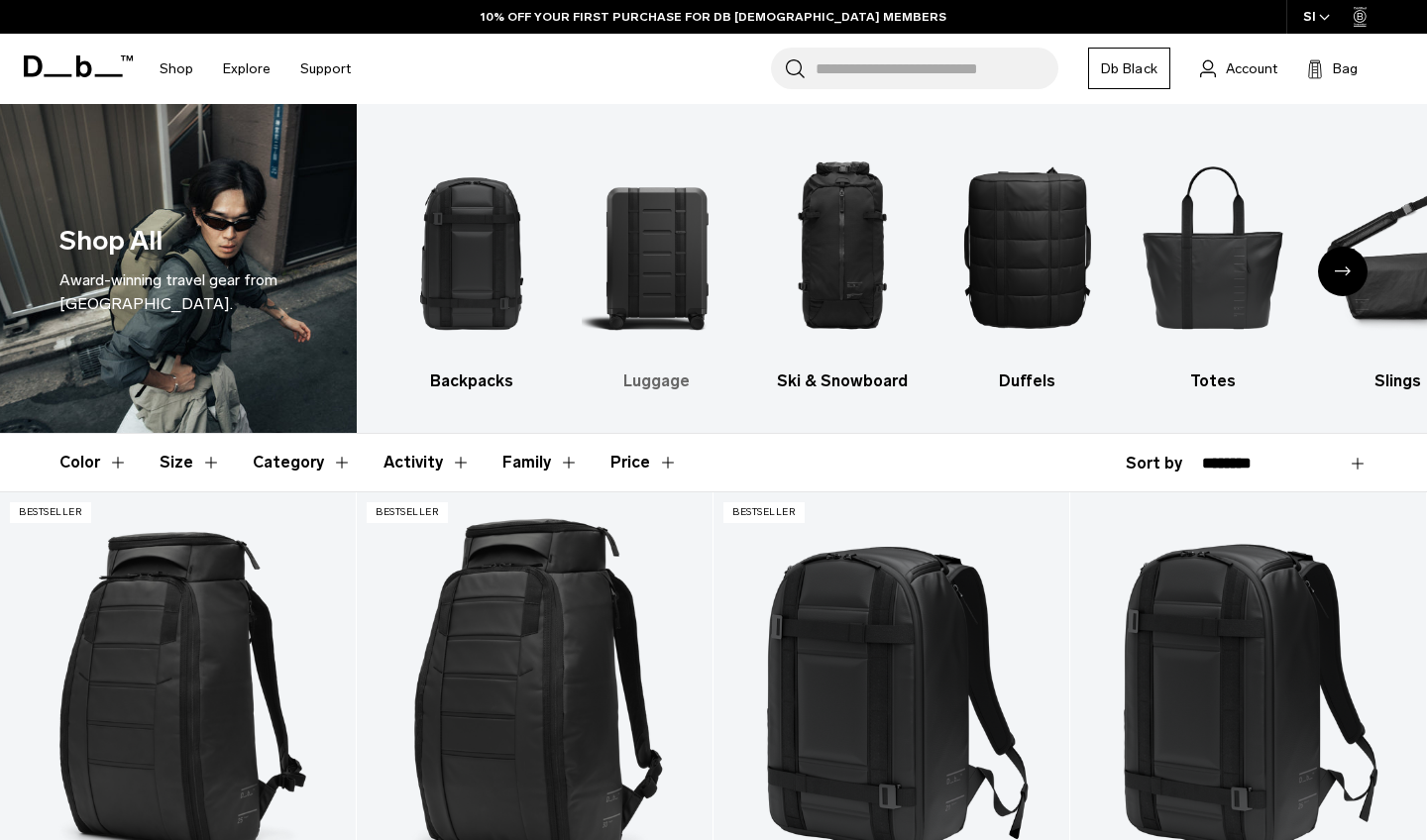 click at bounding box center [657, 247] 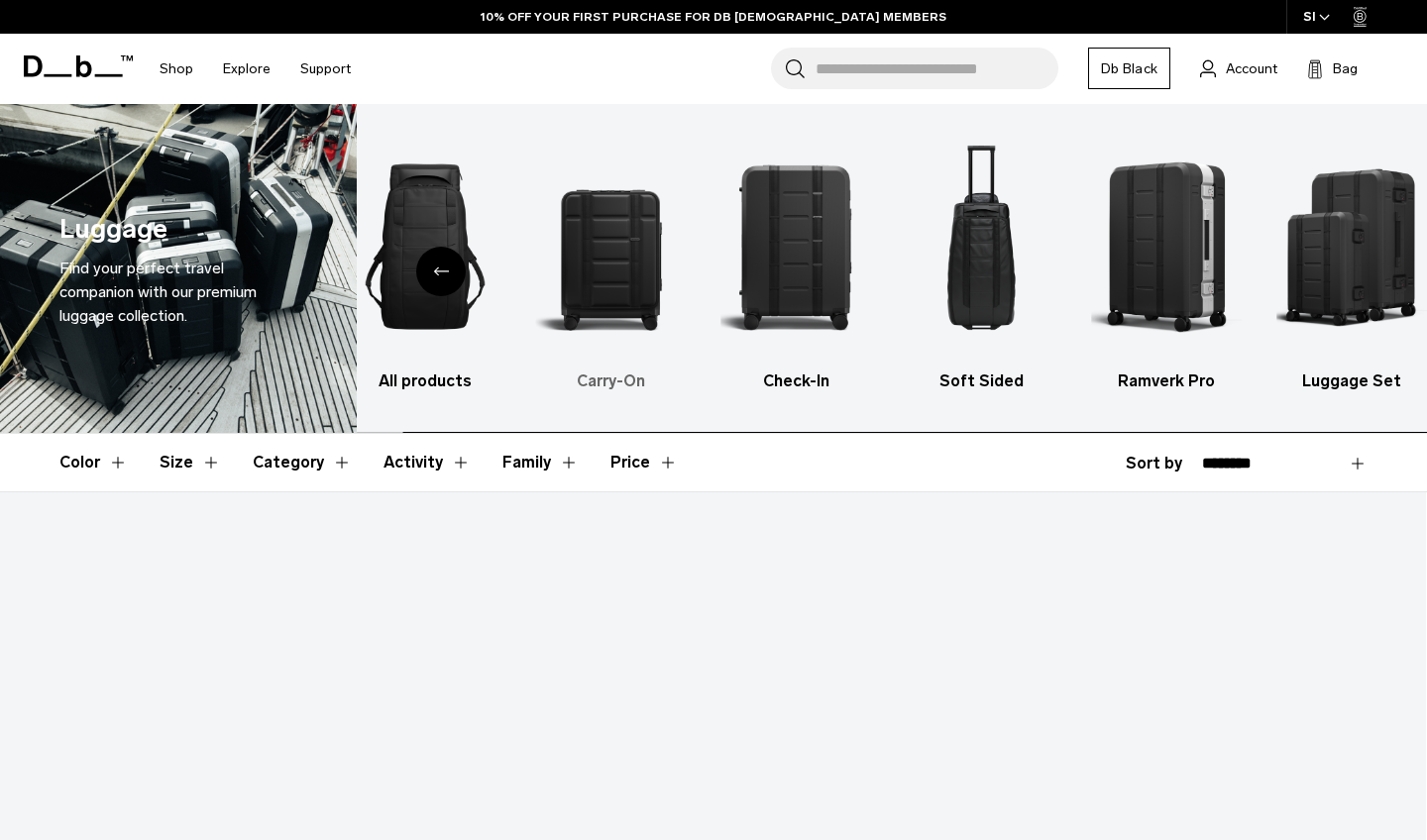 scroll, scrollTop: 0, scrollLeft: 0, axis: both 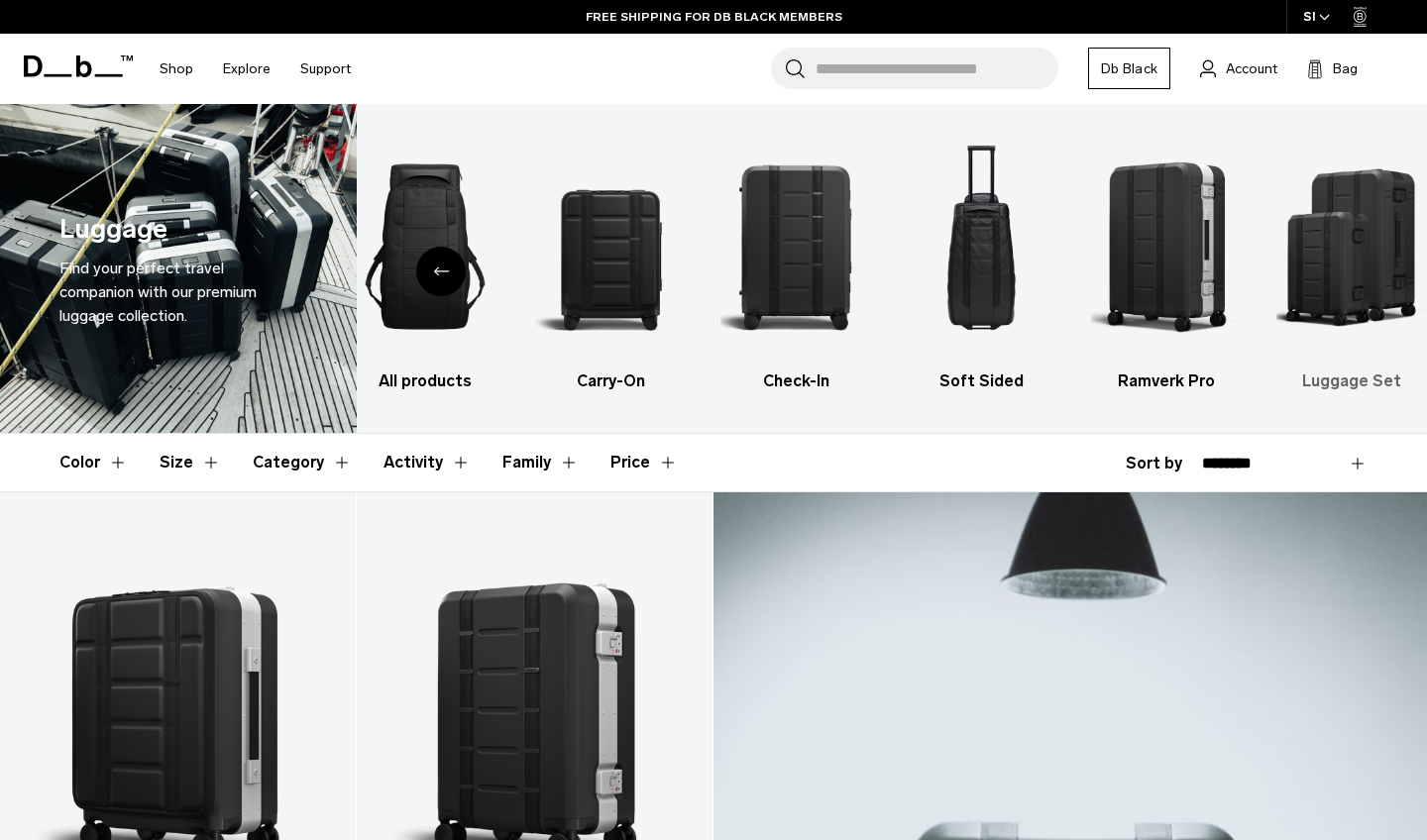 click at bounding box center (1352, 247) 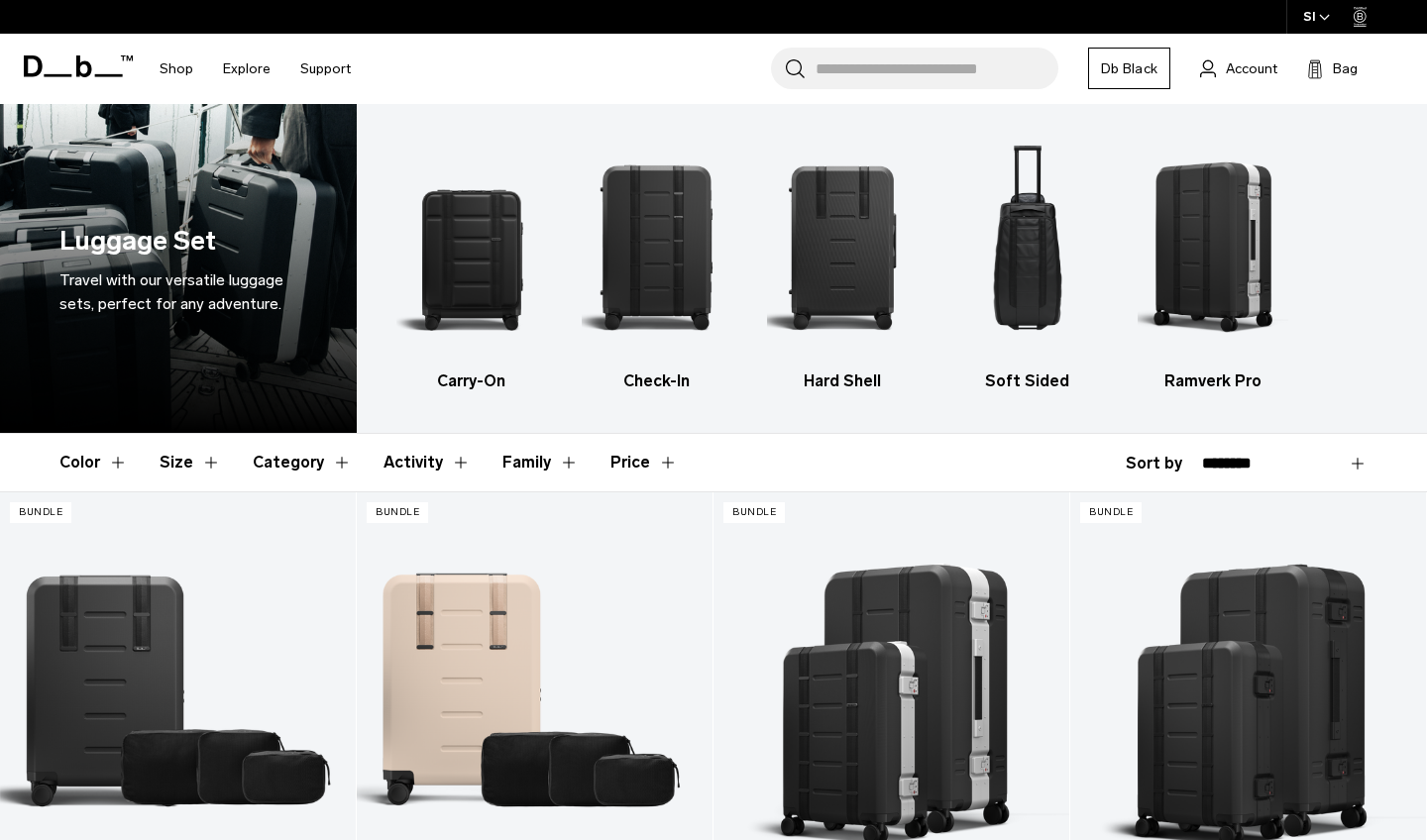 scroll, scrollTop: 0, scrollLeft: 0, axis: both 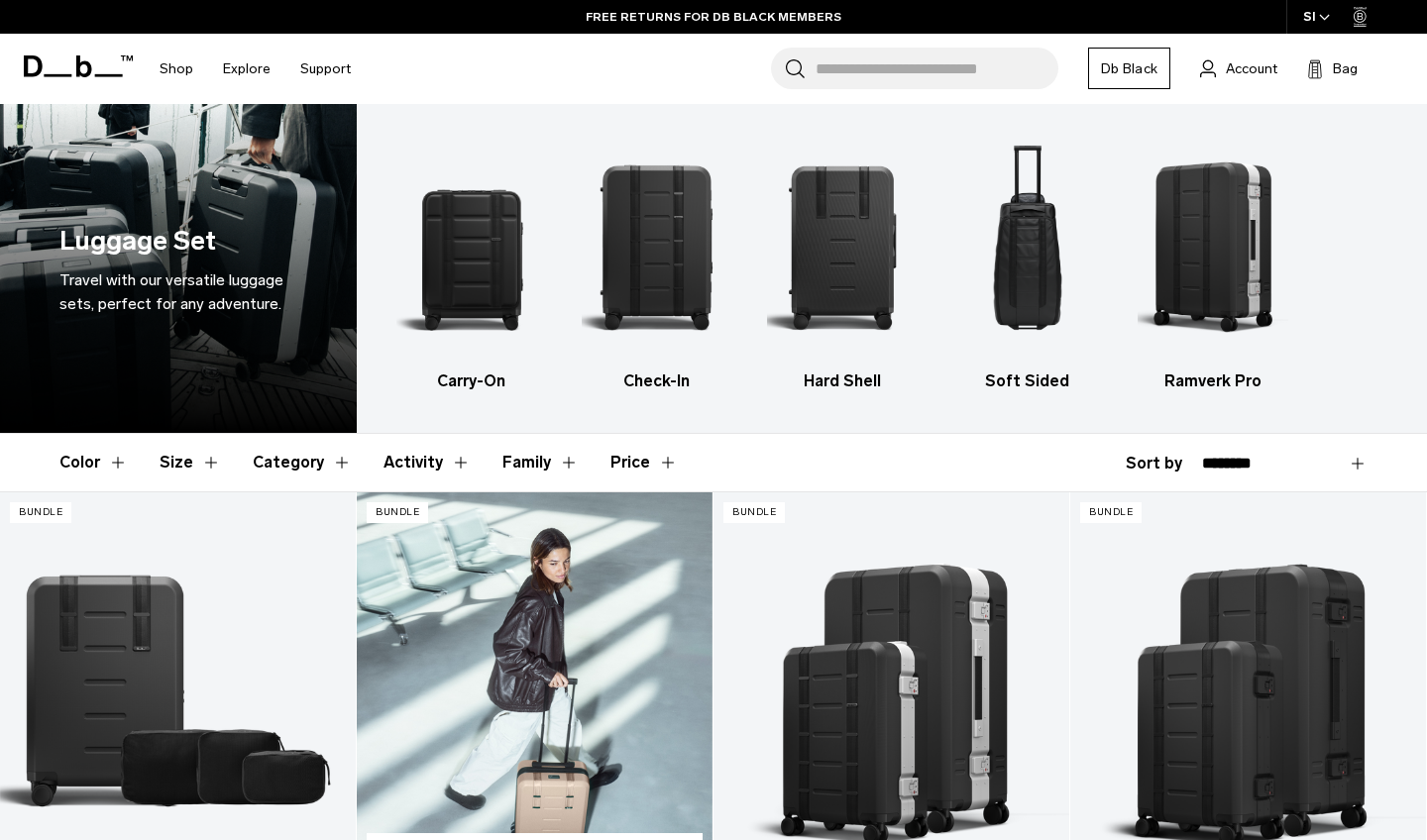 click at bounding box center (534, 689) 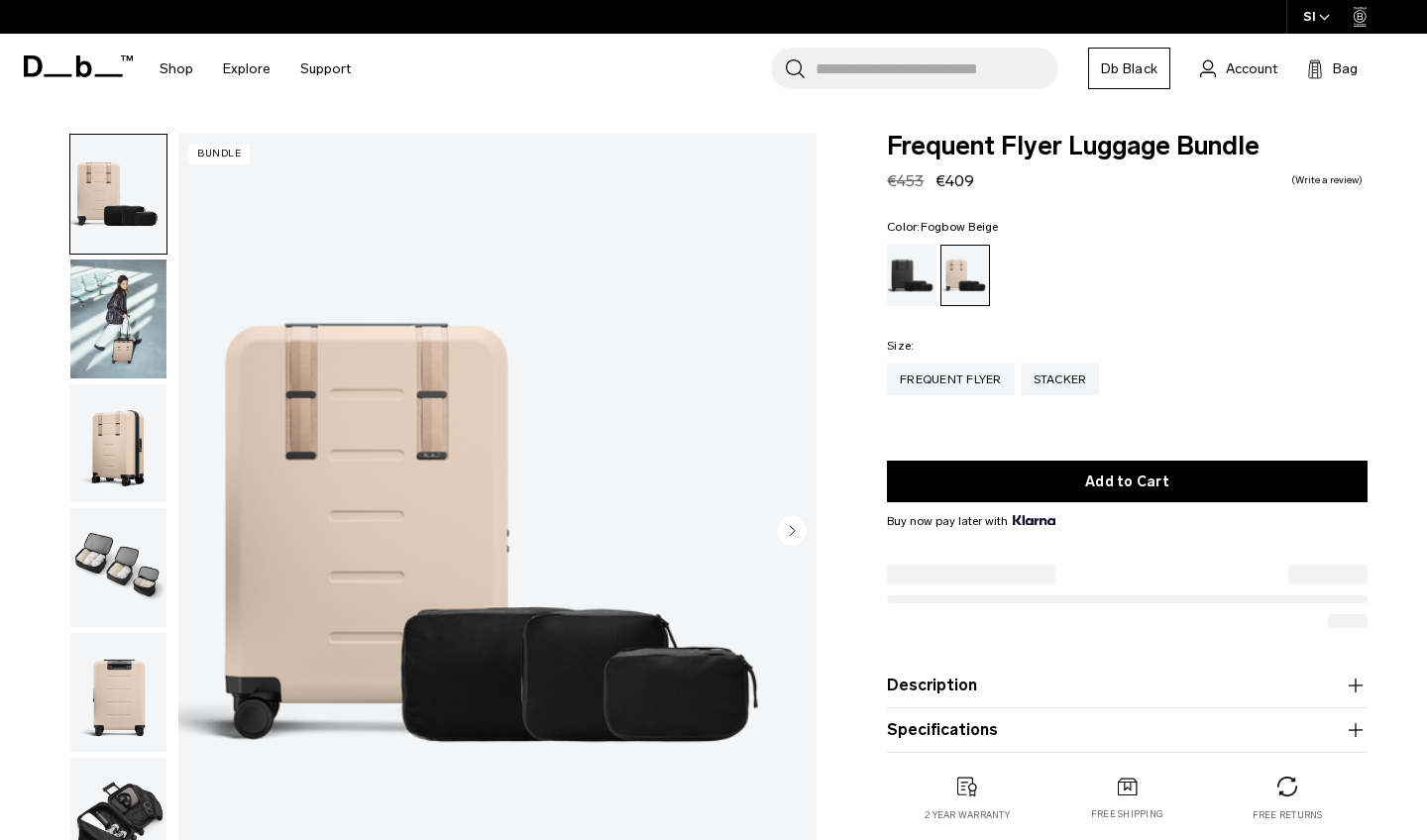 scroll, scrollTop: 0, scrollLeft: 0, axis: both 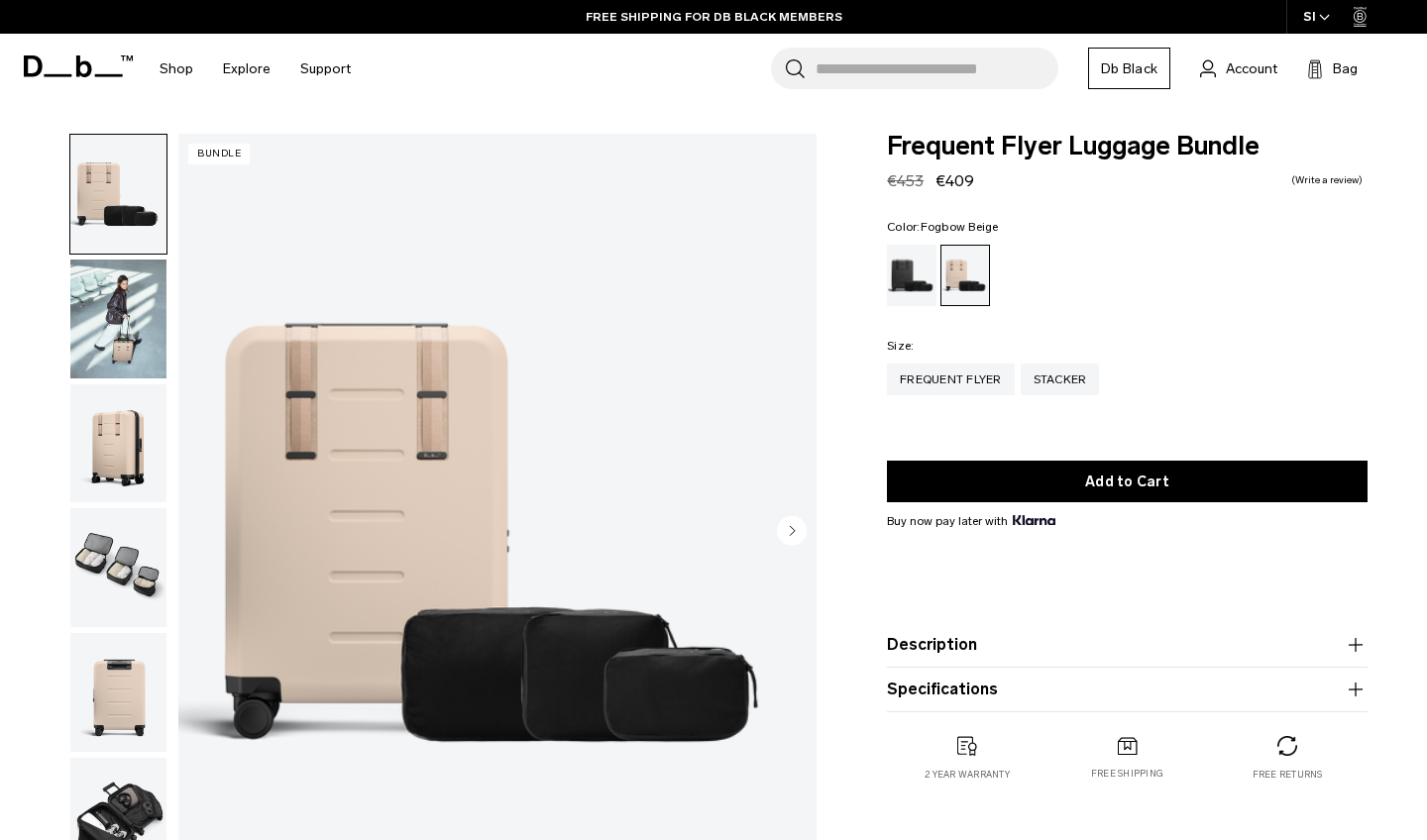 click at bounding box center [118, 568] 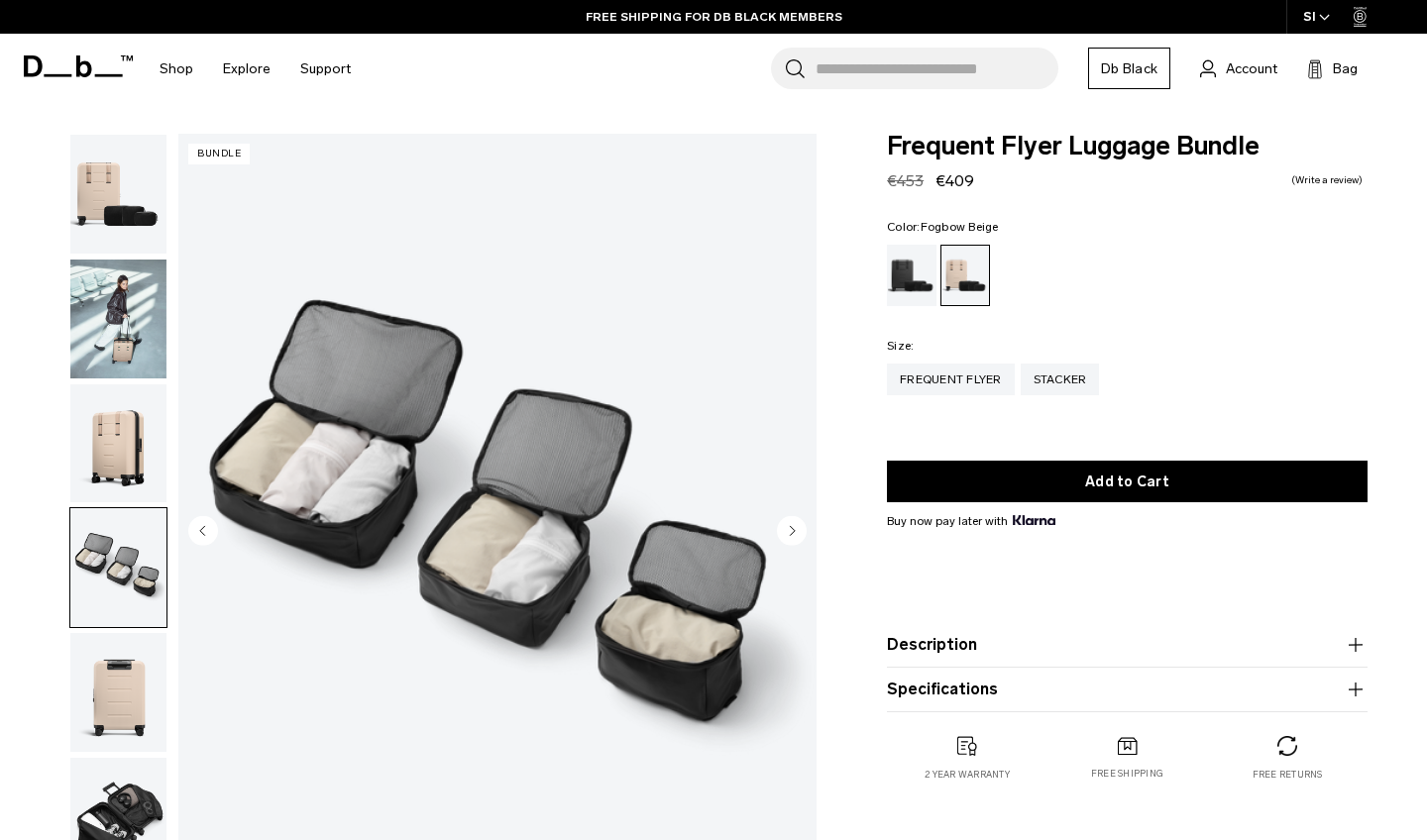 click at bounding box center [118, 692] 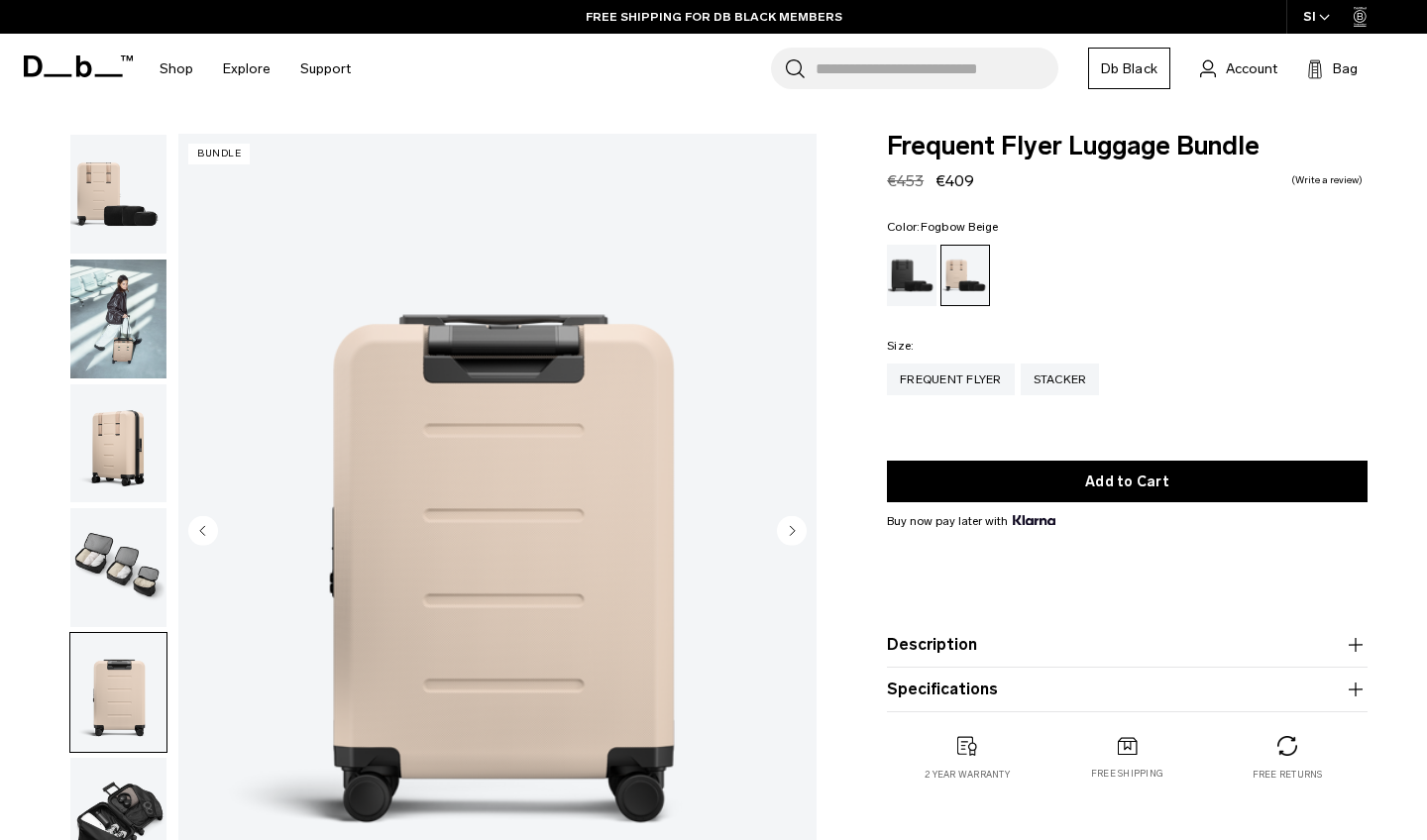 click at bounding box center (118, 817) 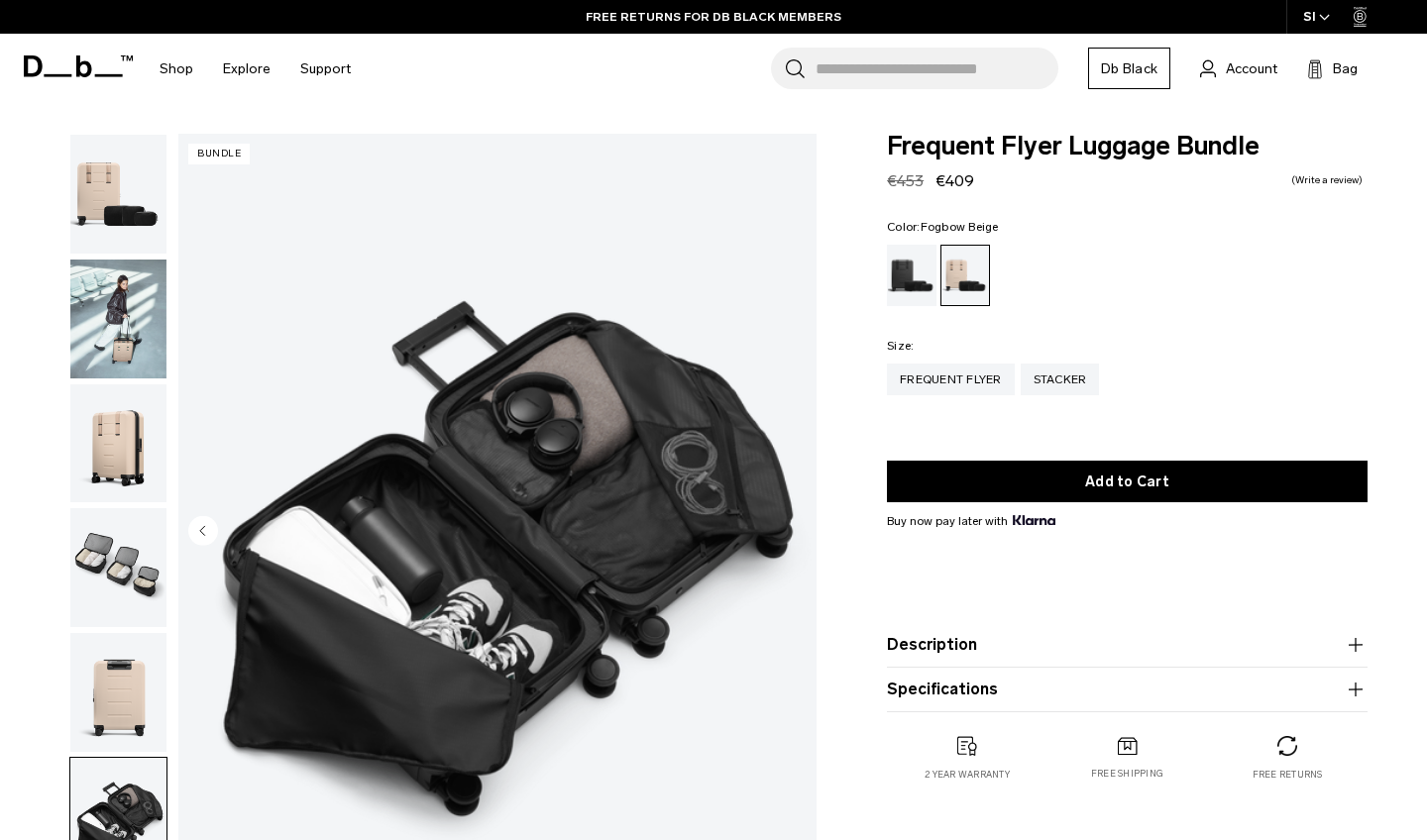 click at bounding box center (118, 444) 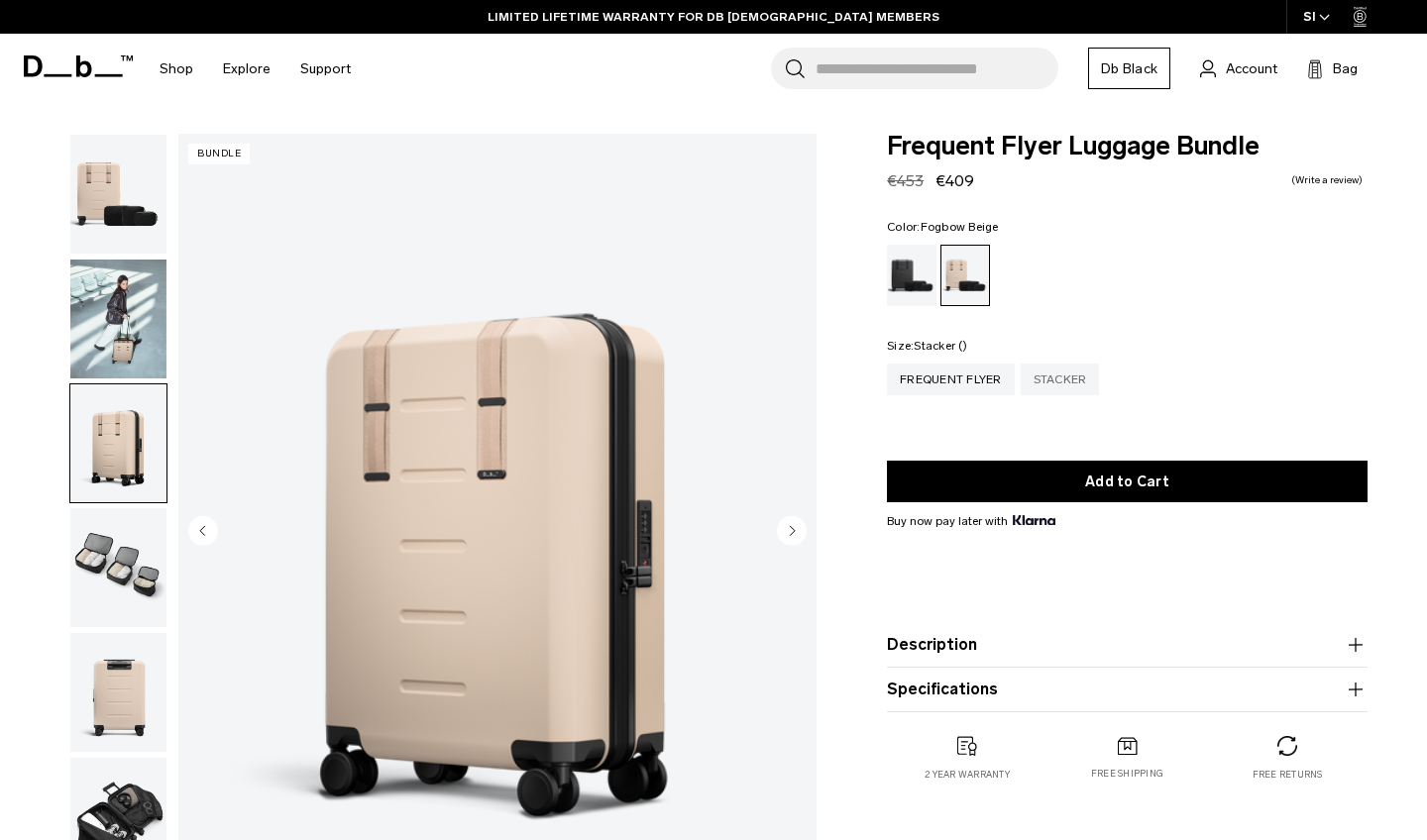 click on "Stacker" at bounding box center [1060, 379] 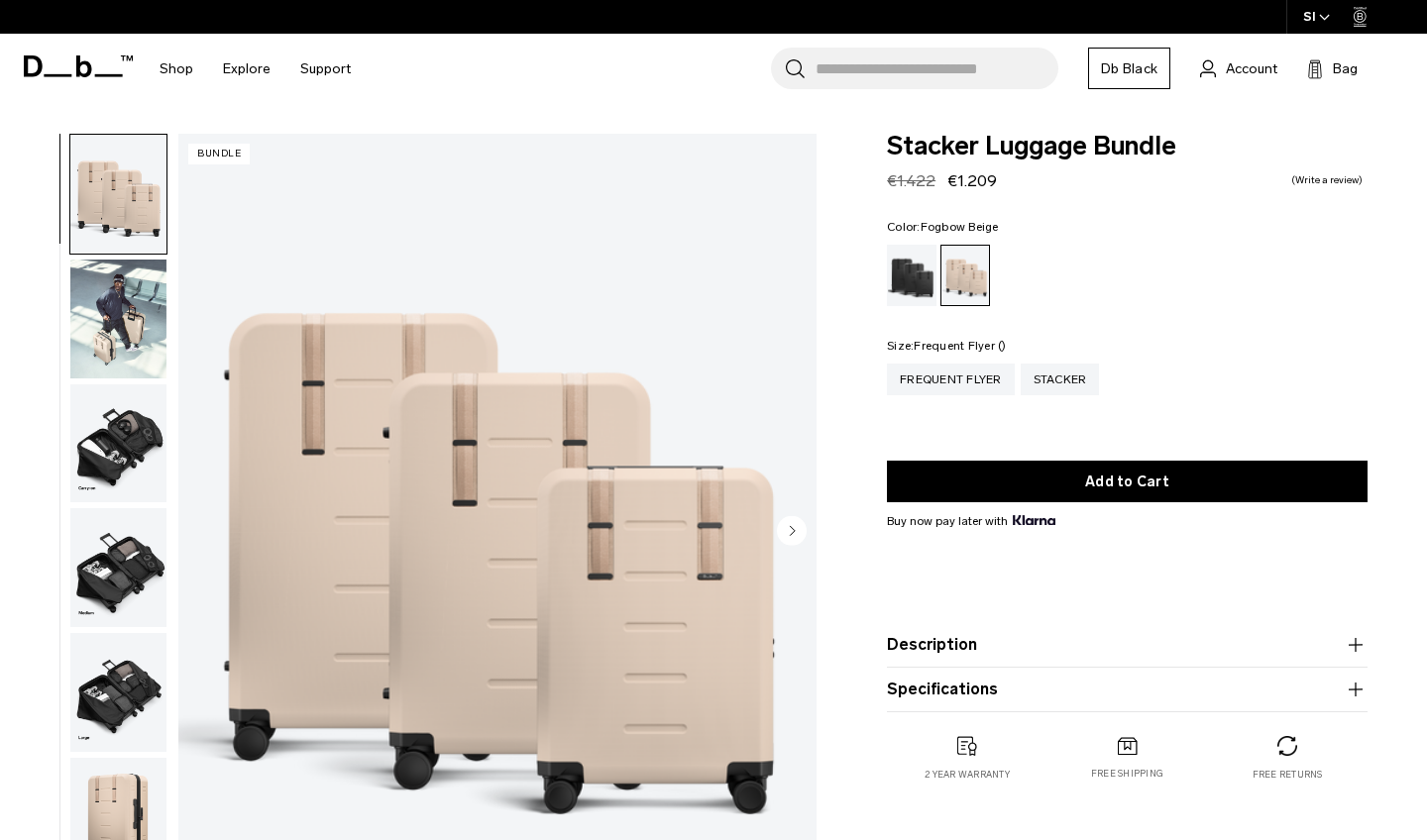 scroll, scrollTop: 0, scrollLeft: 0, axis: both 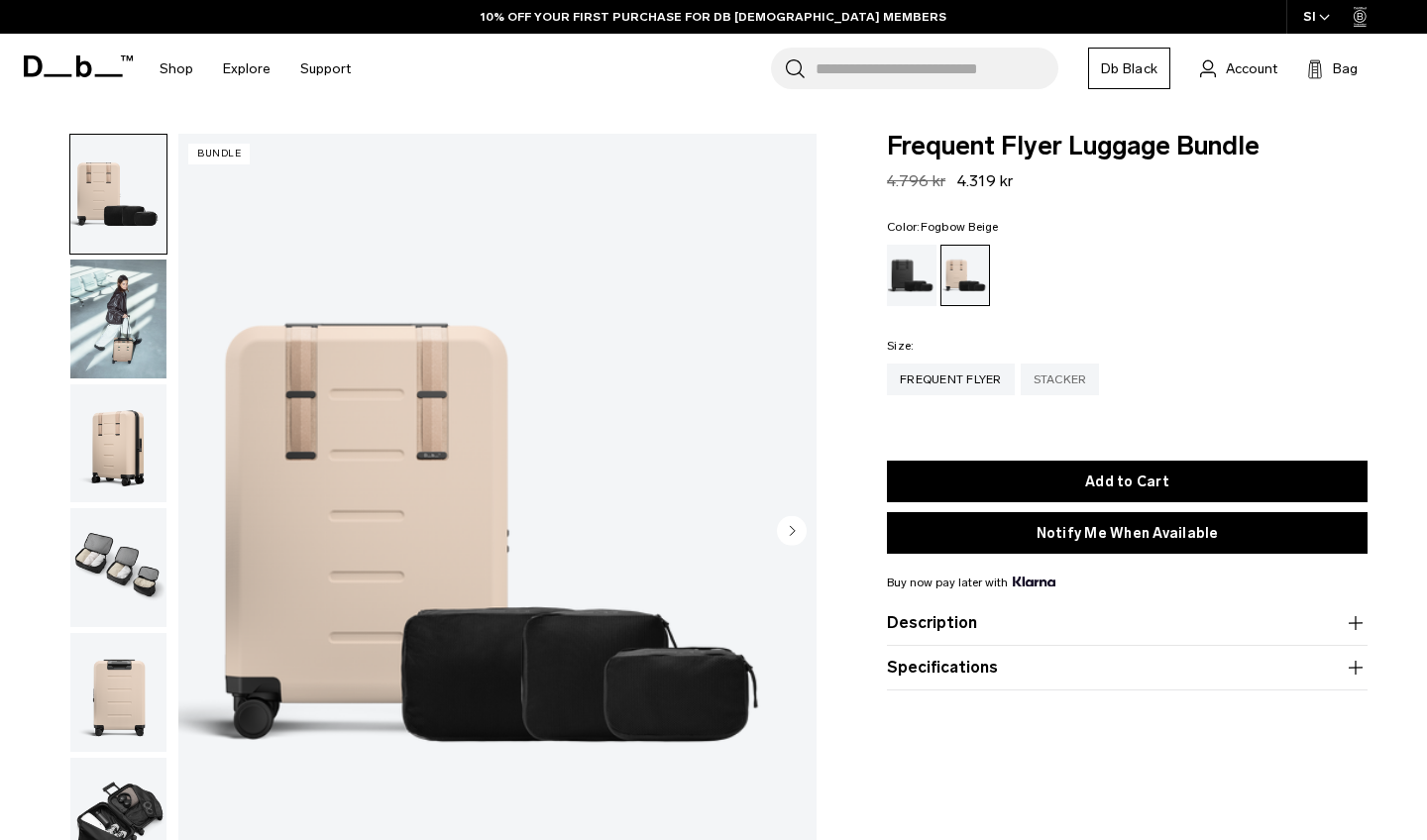 click on "Stacker" at bounding box center (1060, 379) 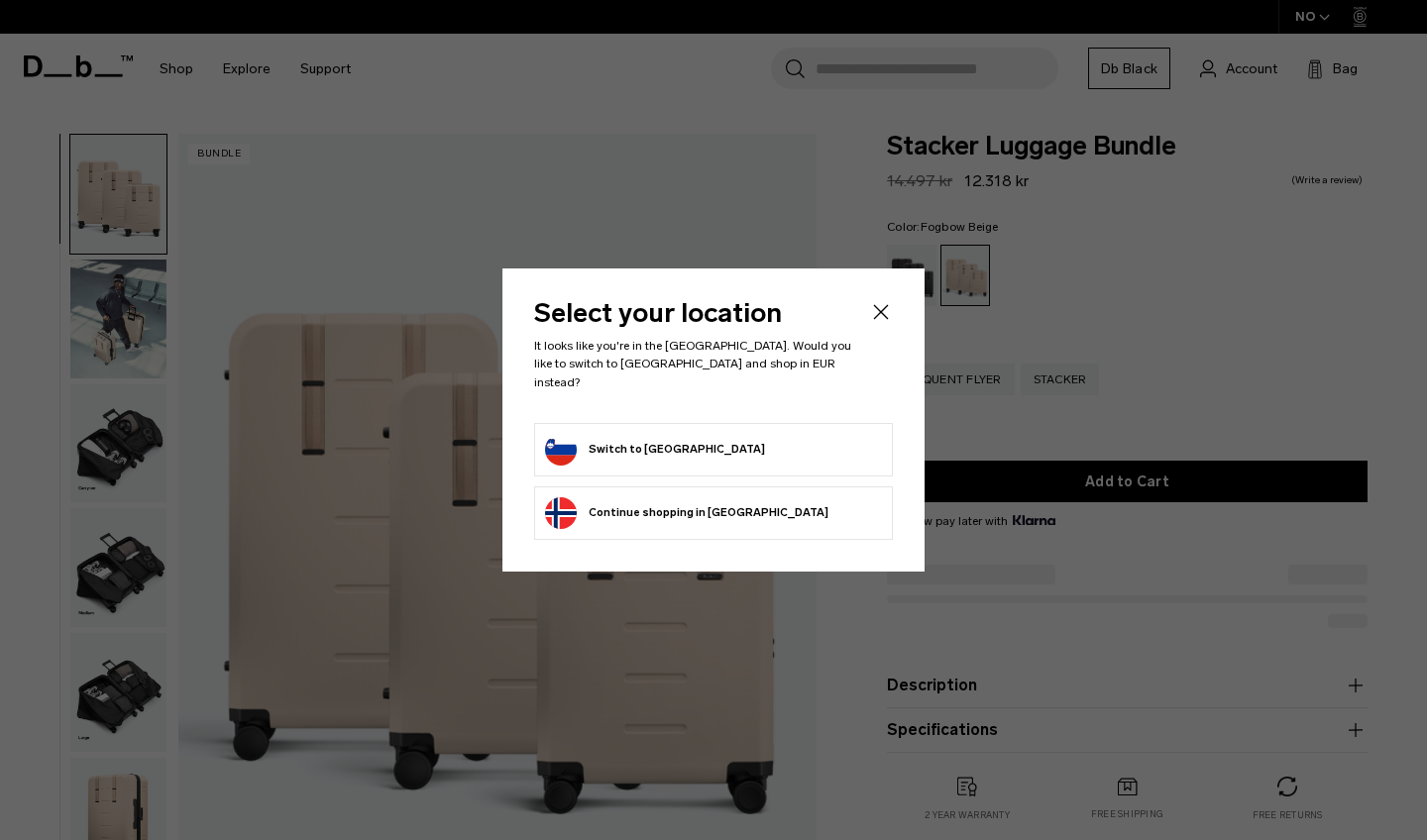 scroll, scrollTop: 0, scrollLeft: 0, axis: both 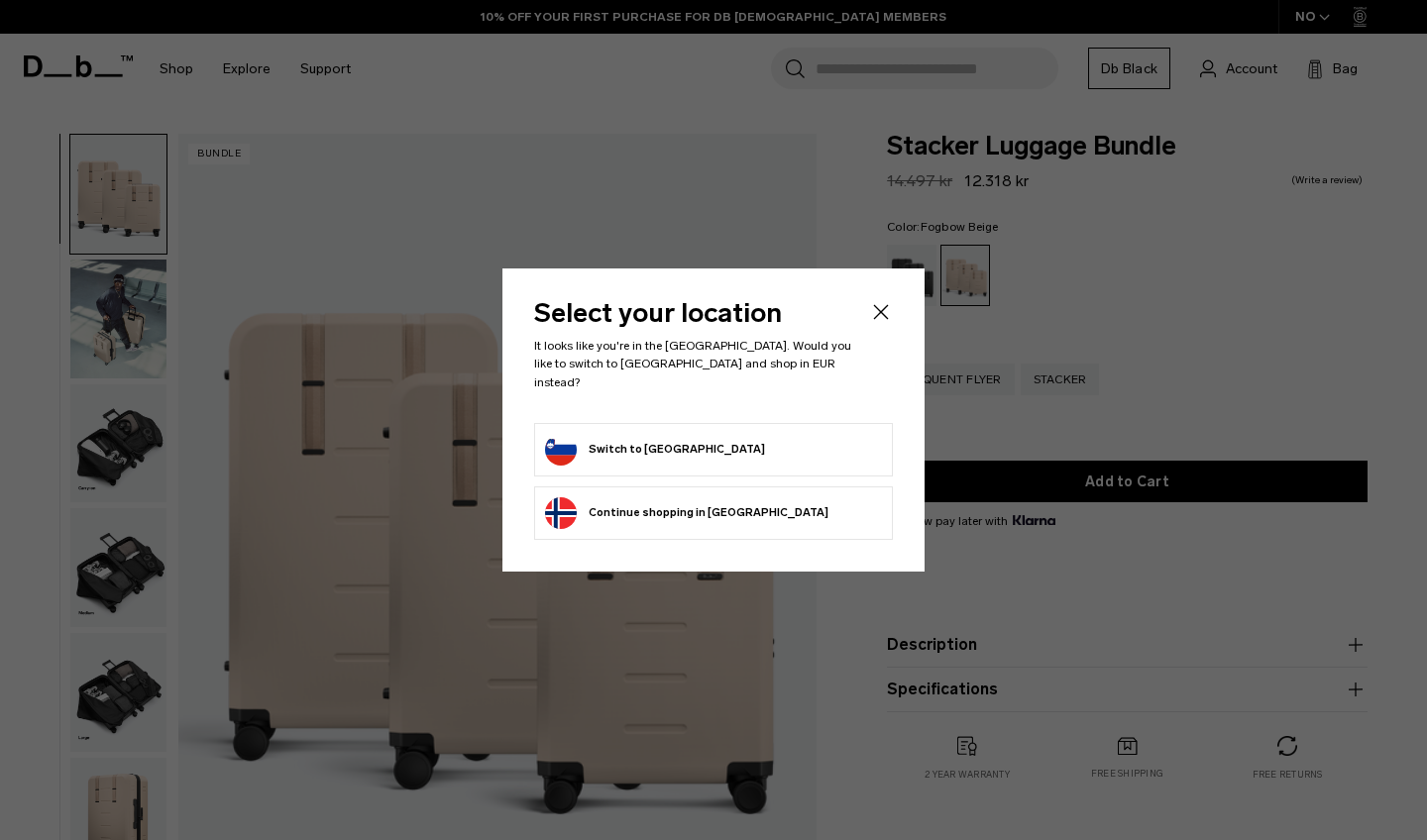 click 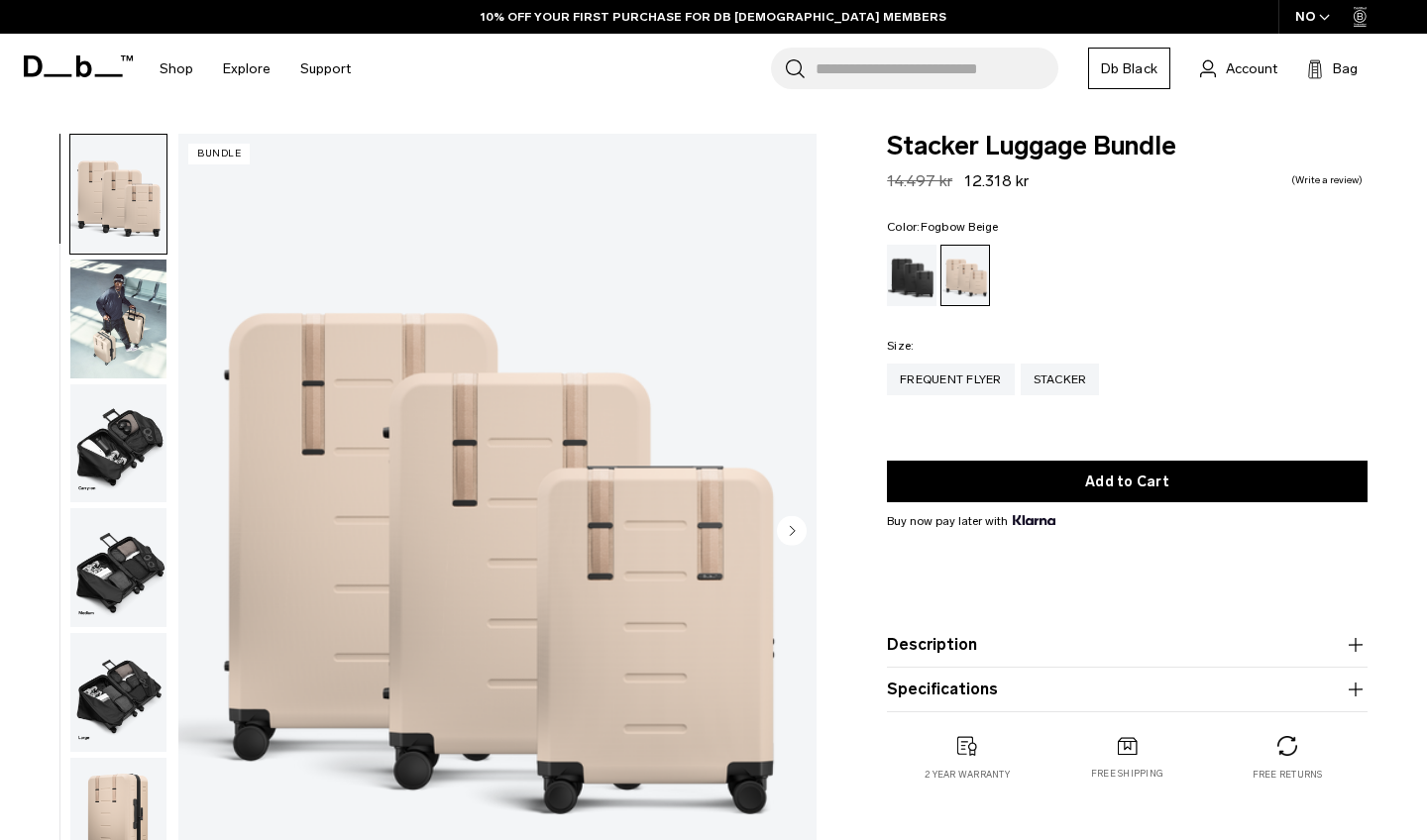 scroll, scrollTop: 0, scrollLeft: 0, axis: both 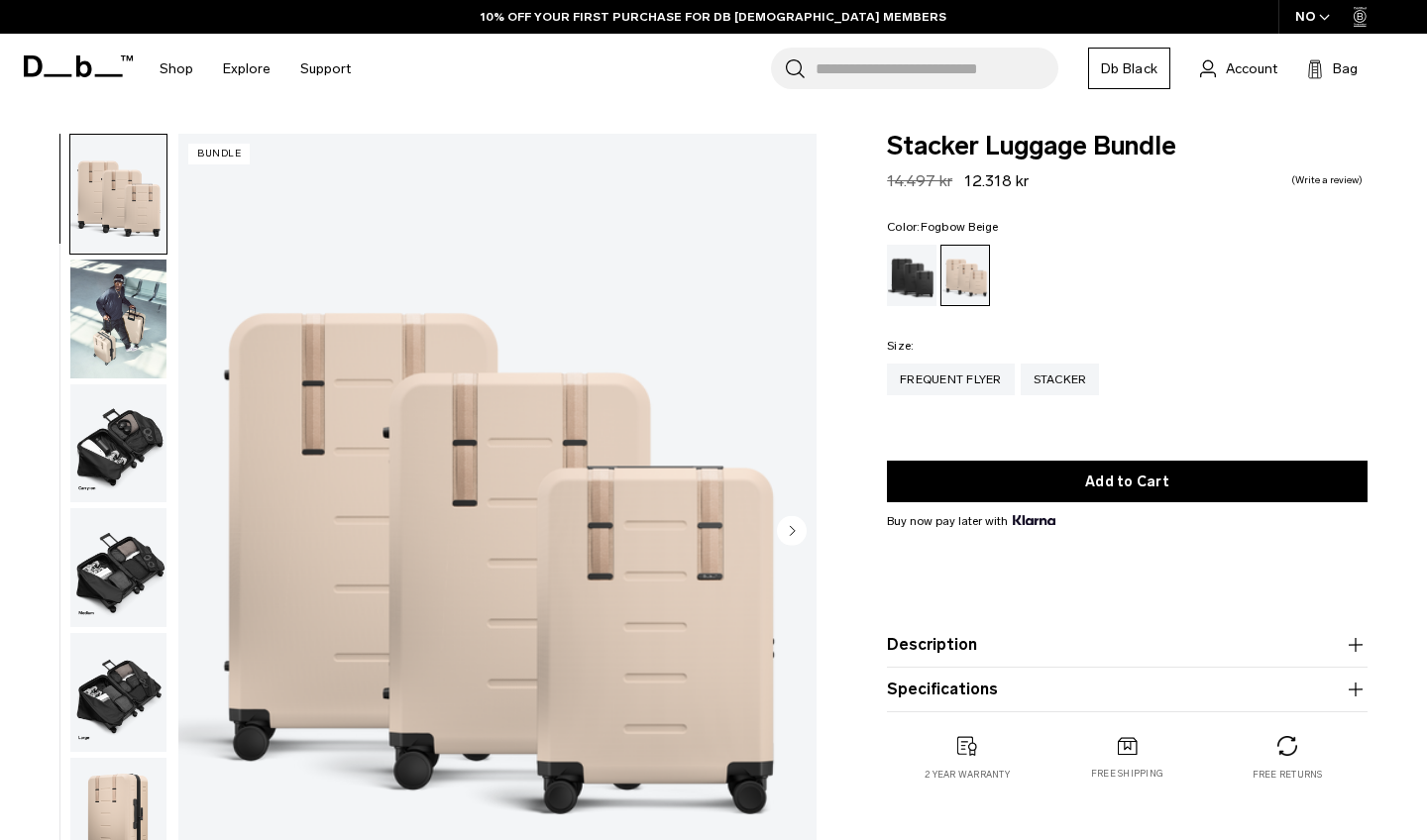 click at bounding box center [497, 532] 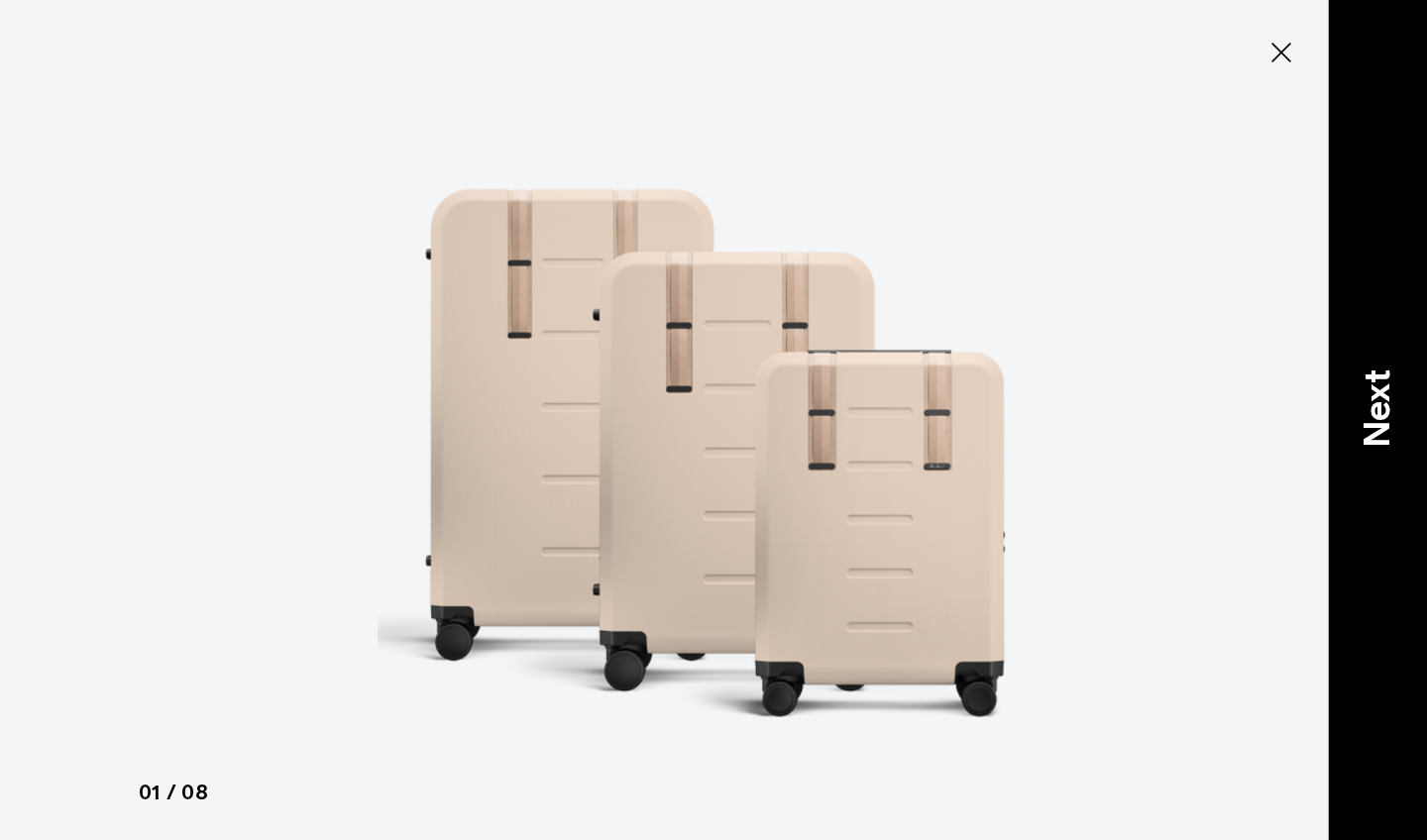 click on "Next" at bounding box center (1377, 407) 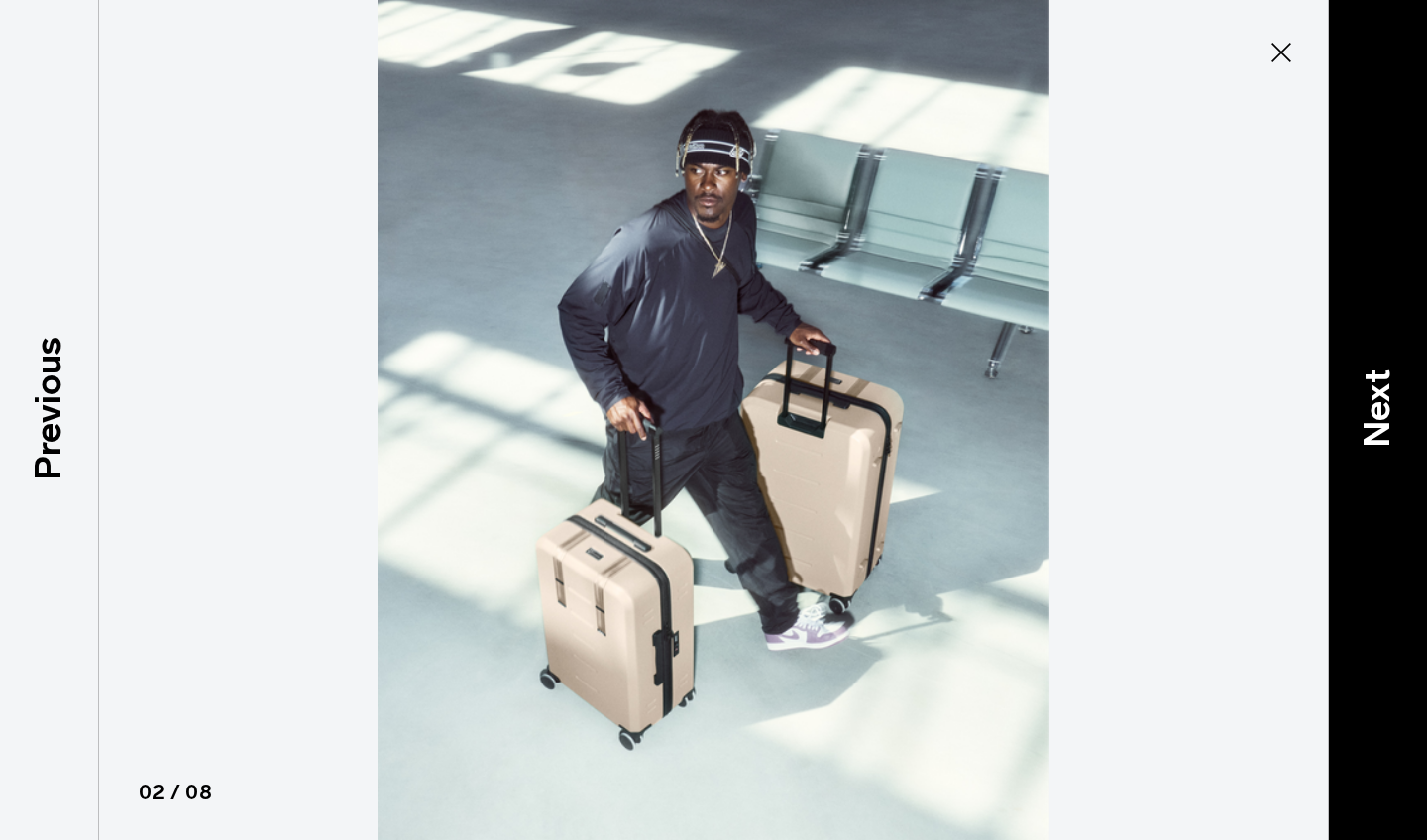 click on "Next" at bounding box center [1377, 407] 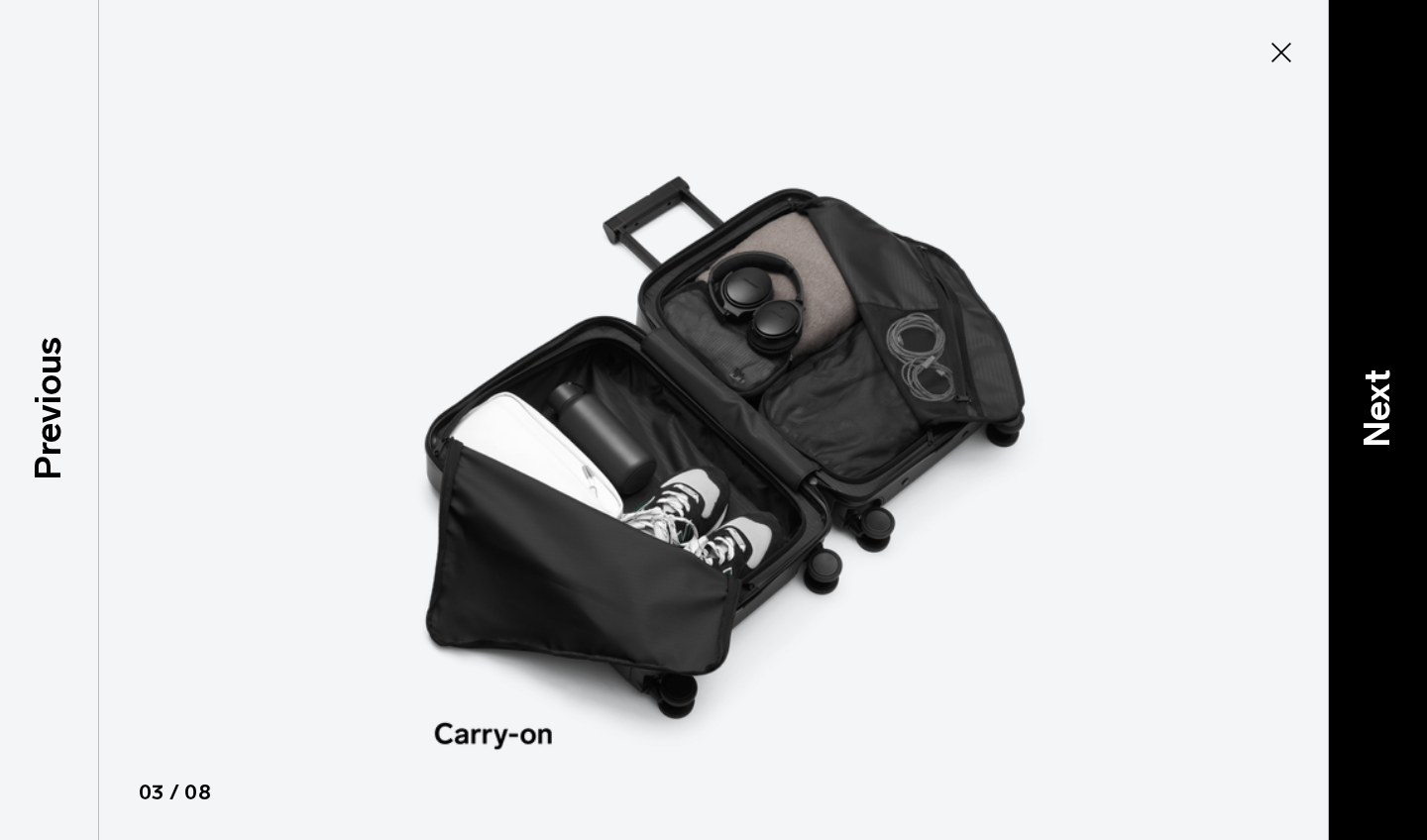 click on "Next" at bounding box center [1377, 407] 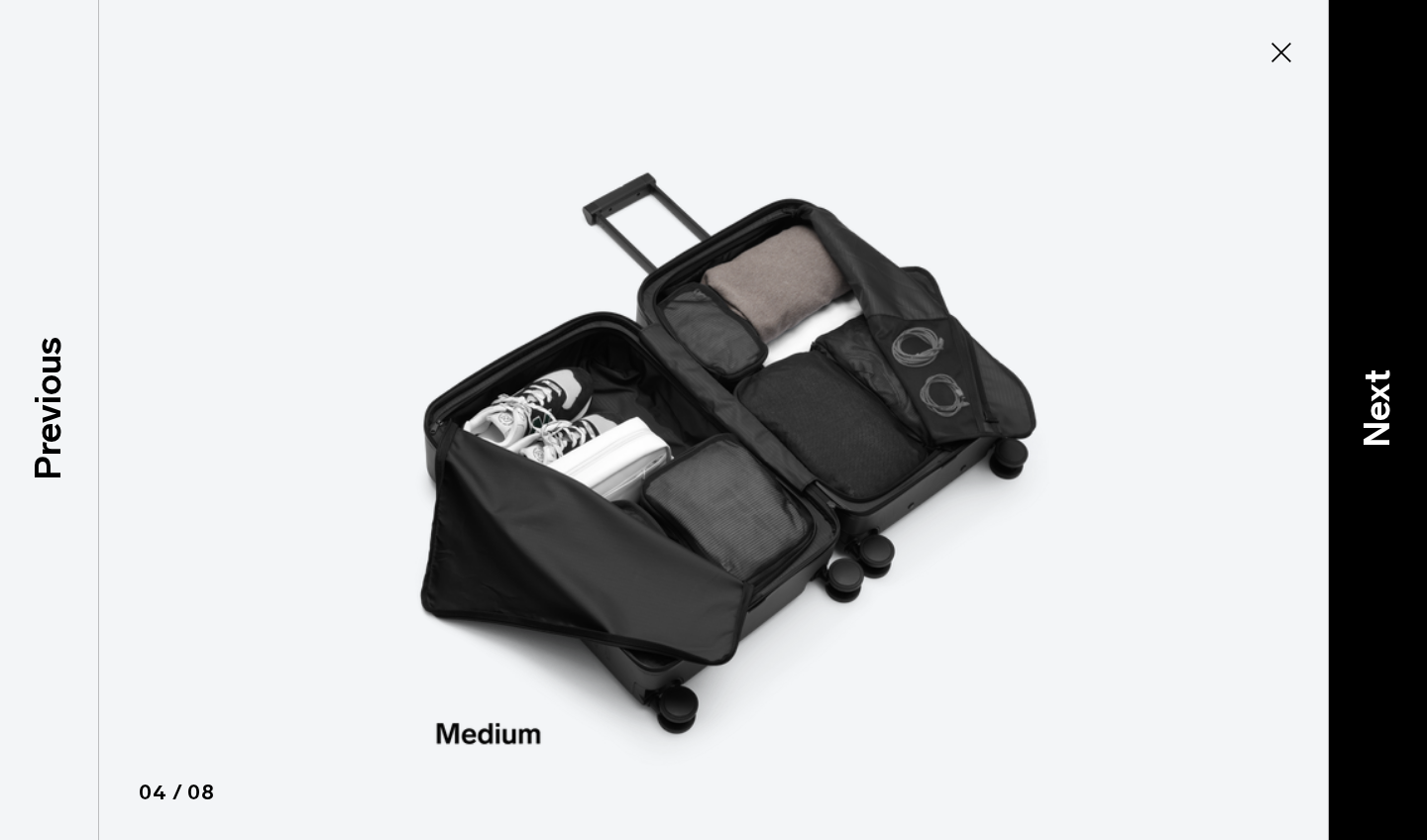 click on "Next" at bounding box center [1377, 407] 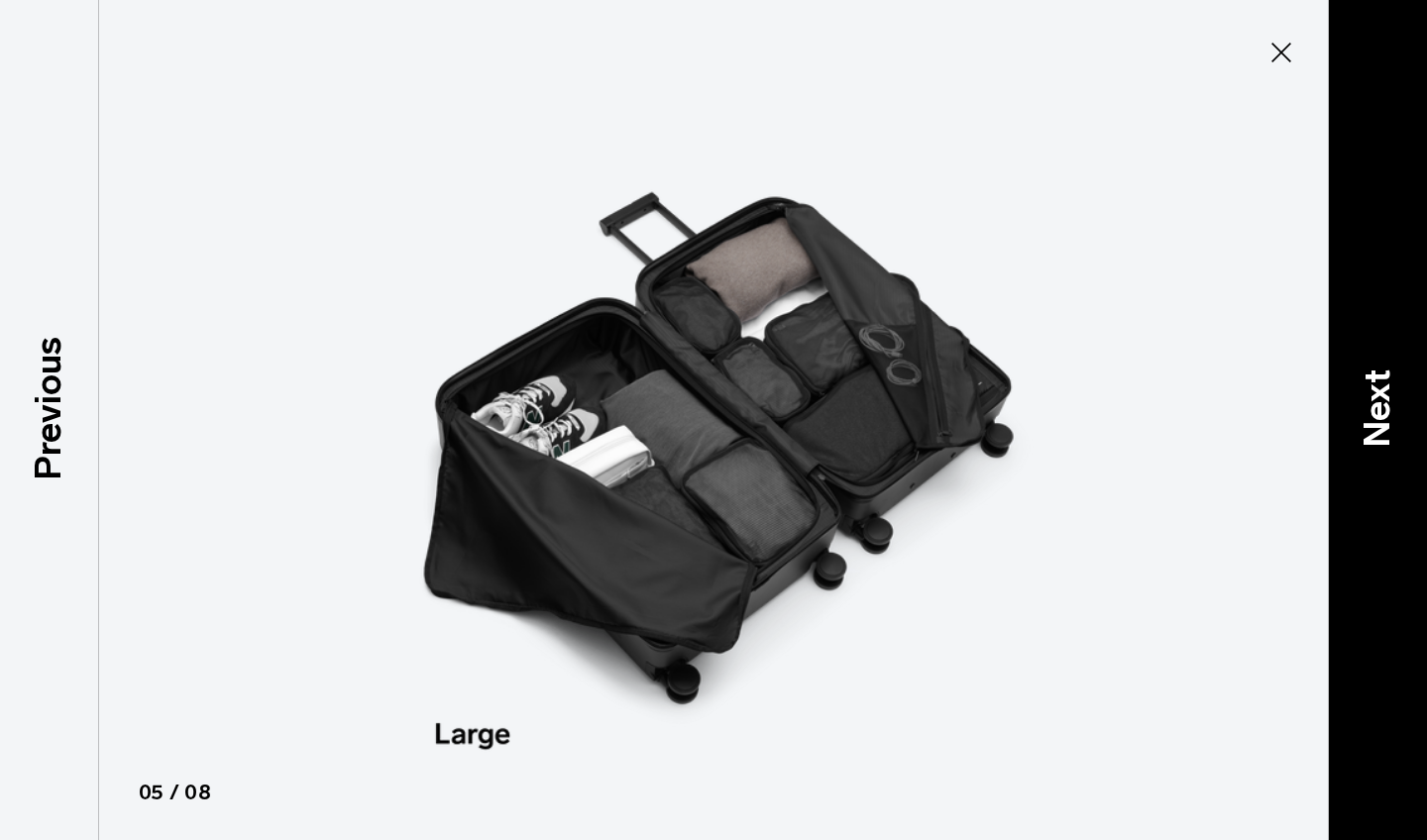 click on "Next" at bounding box center [1377, 407] 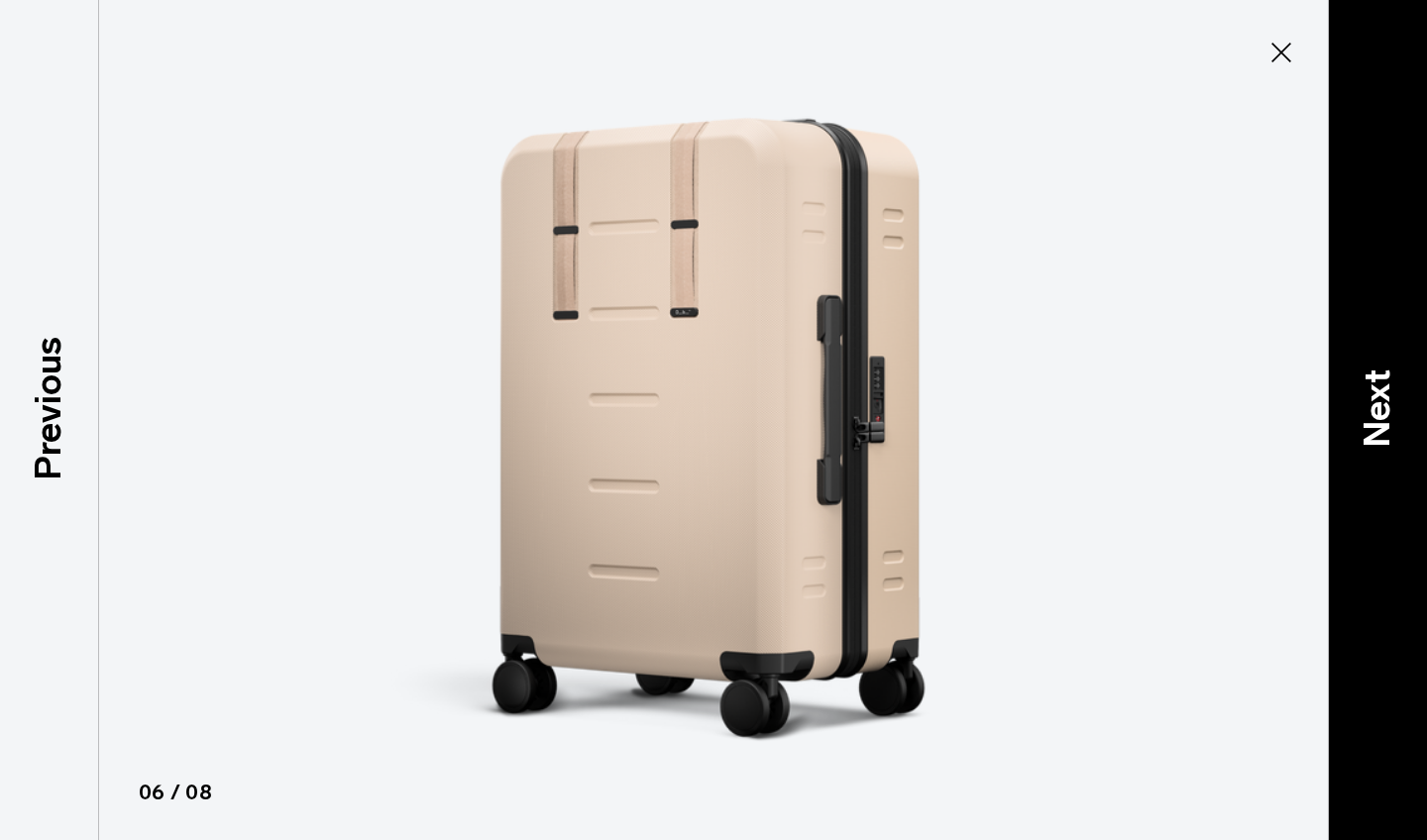 click on "Next" at bounding box center [1377, 407] 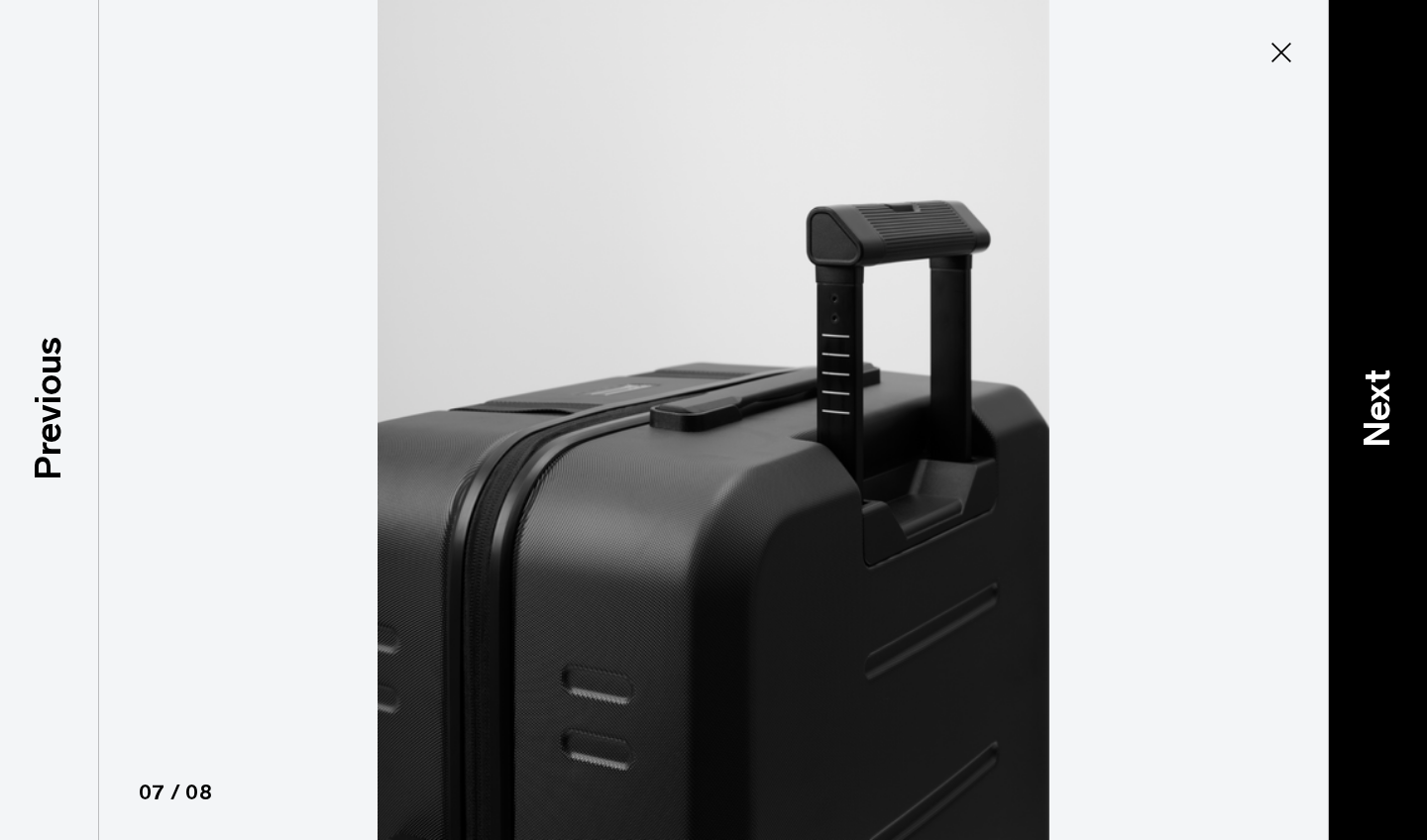 click on "Next" at bounding box center (1377, 407) 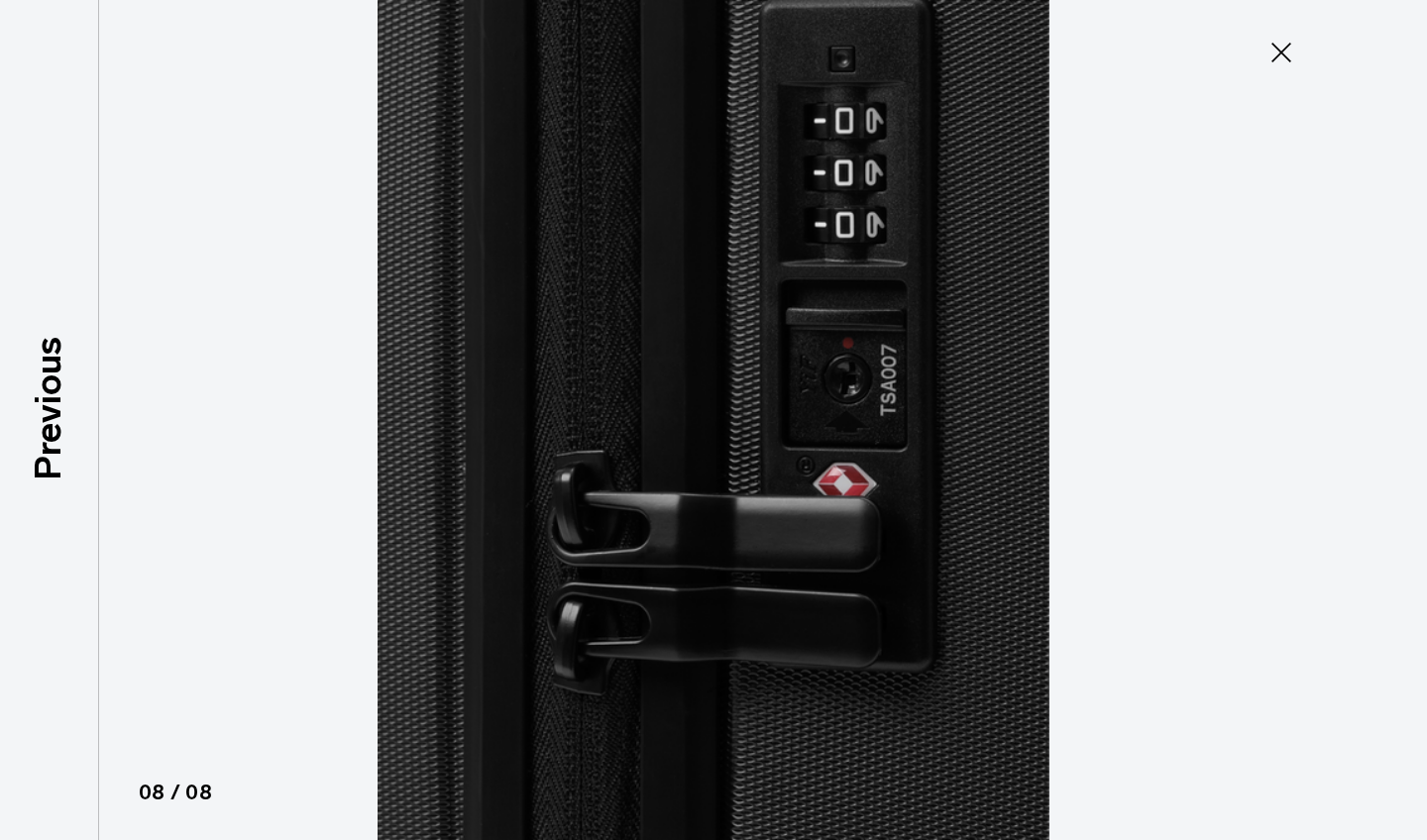 click at bounding box center [714, 420] 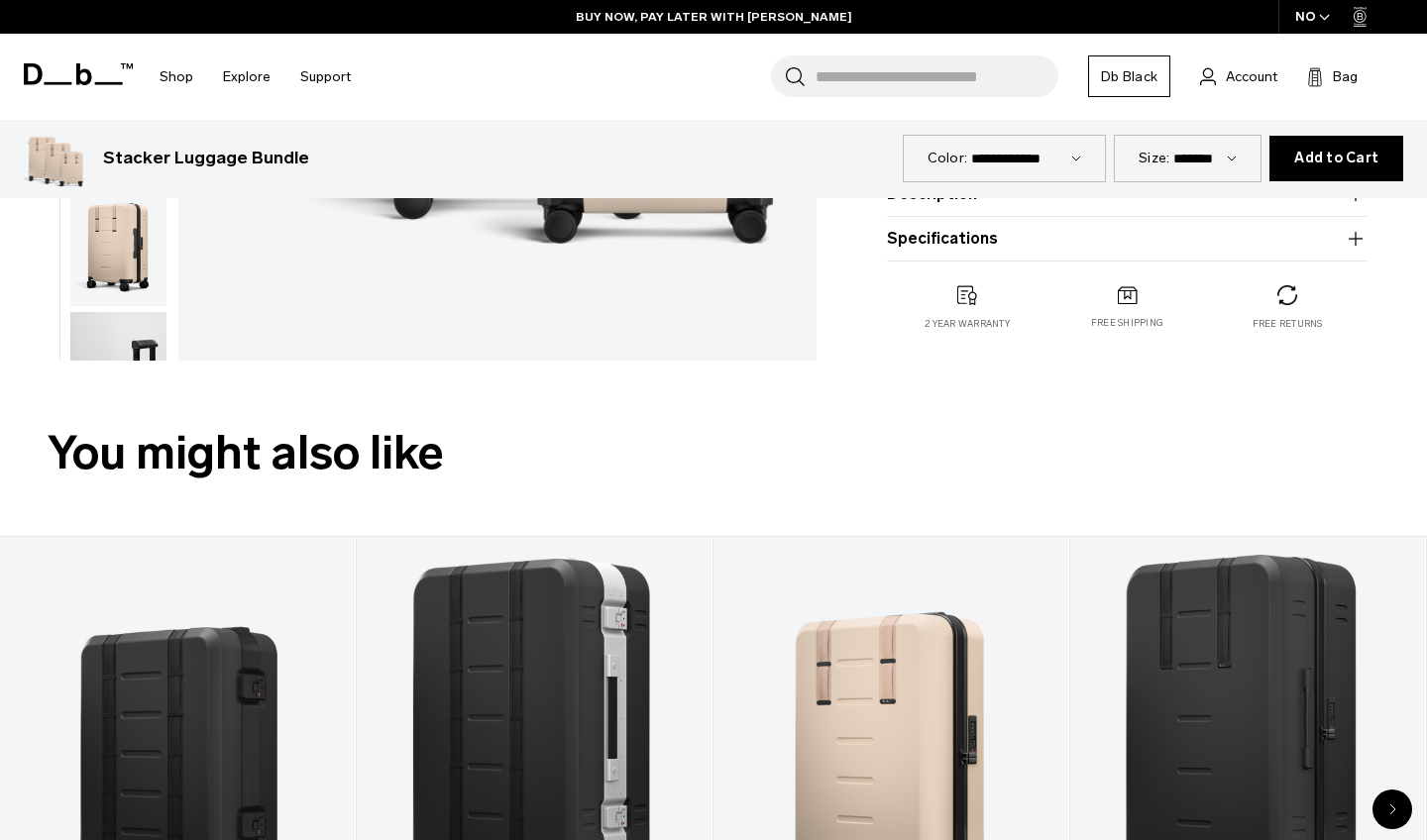 scroll, scrollTop: 459, scrollLeft: 0, axis: vertical 